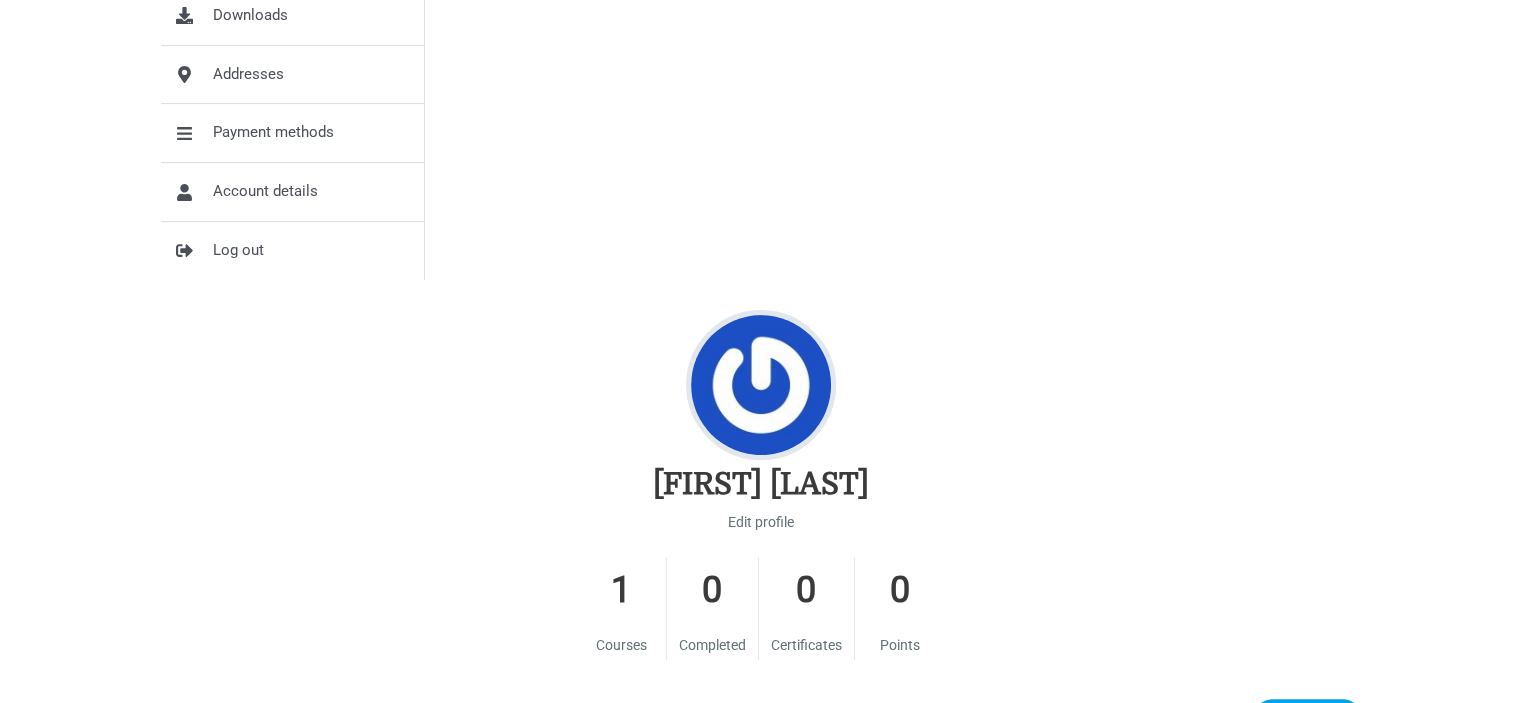scroll, scrollTop: 700, scrollLeft: 0, axis: vertical 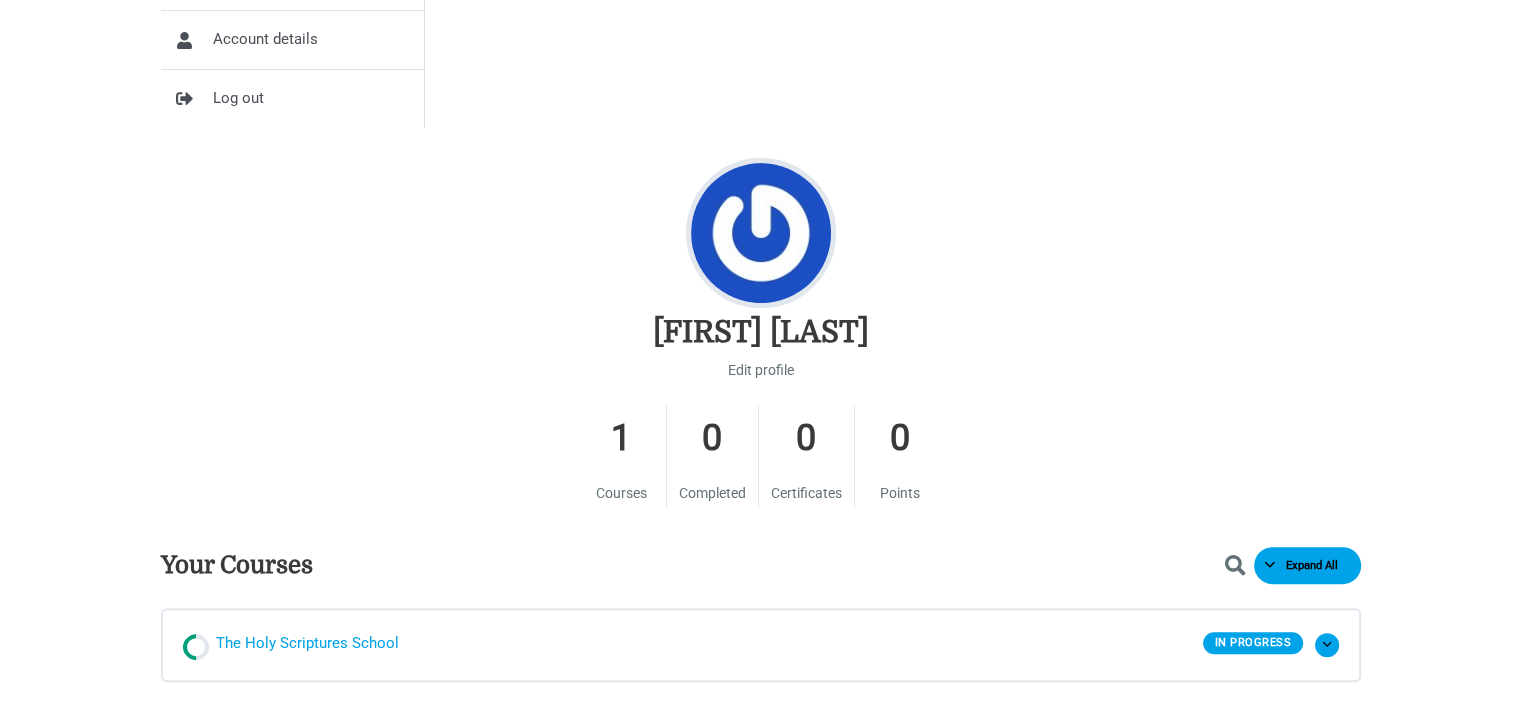click on "The Holy Scriptures School" at bounding box center (307, 645) 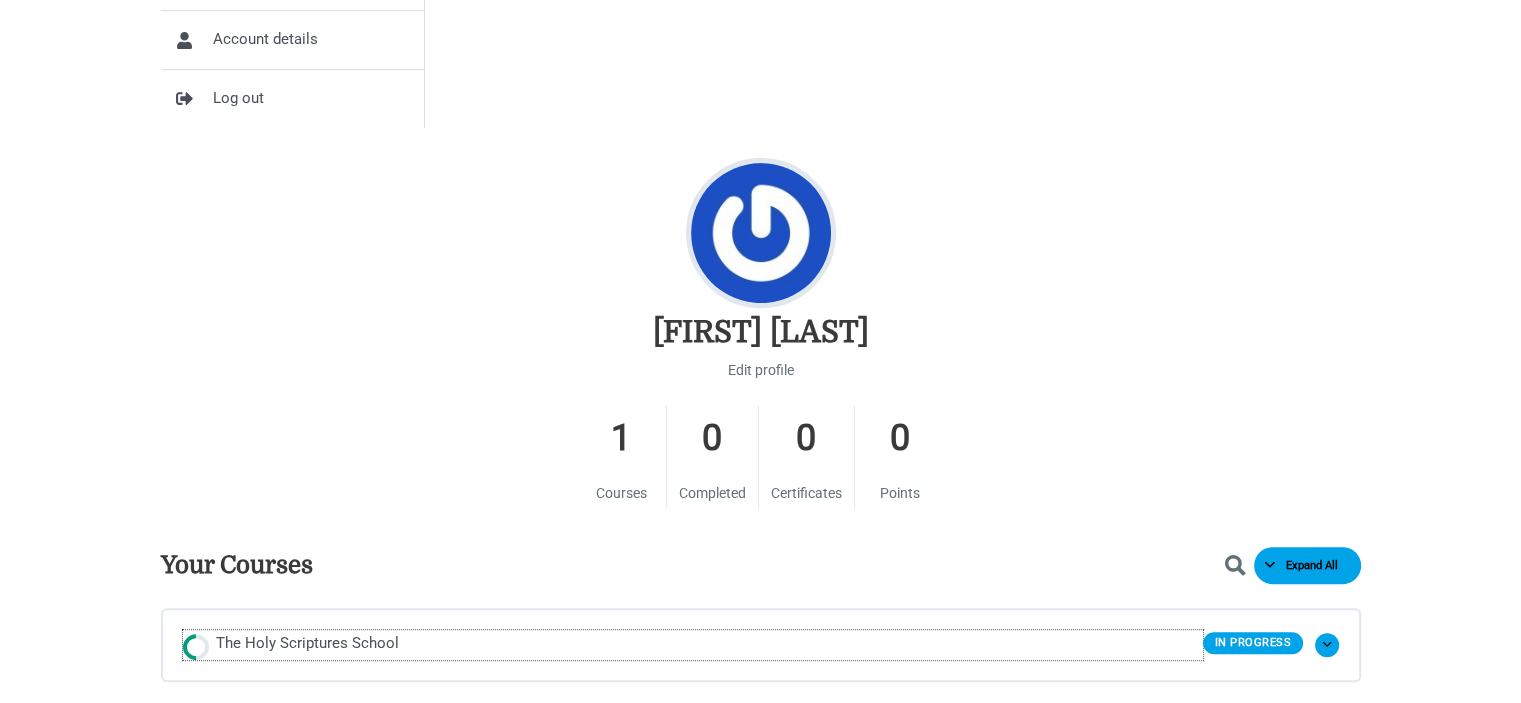 scroll, scrollTop: 200, scrollLeft: 0, axis: vertical 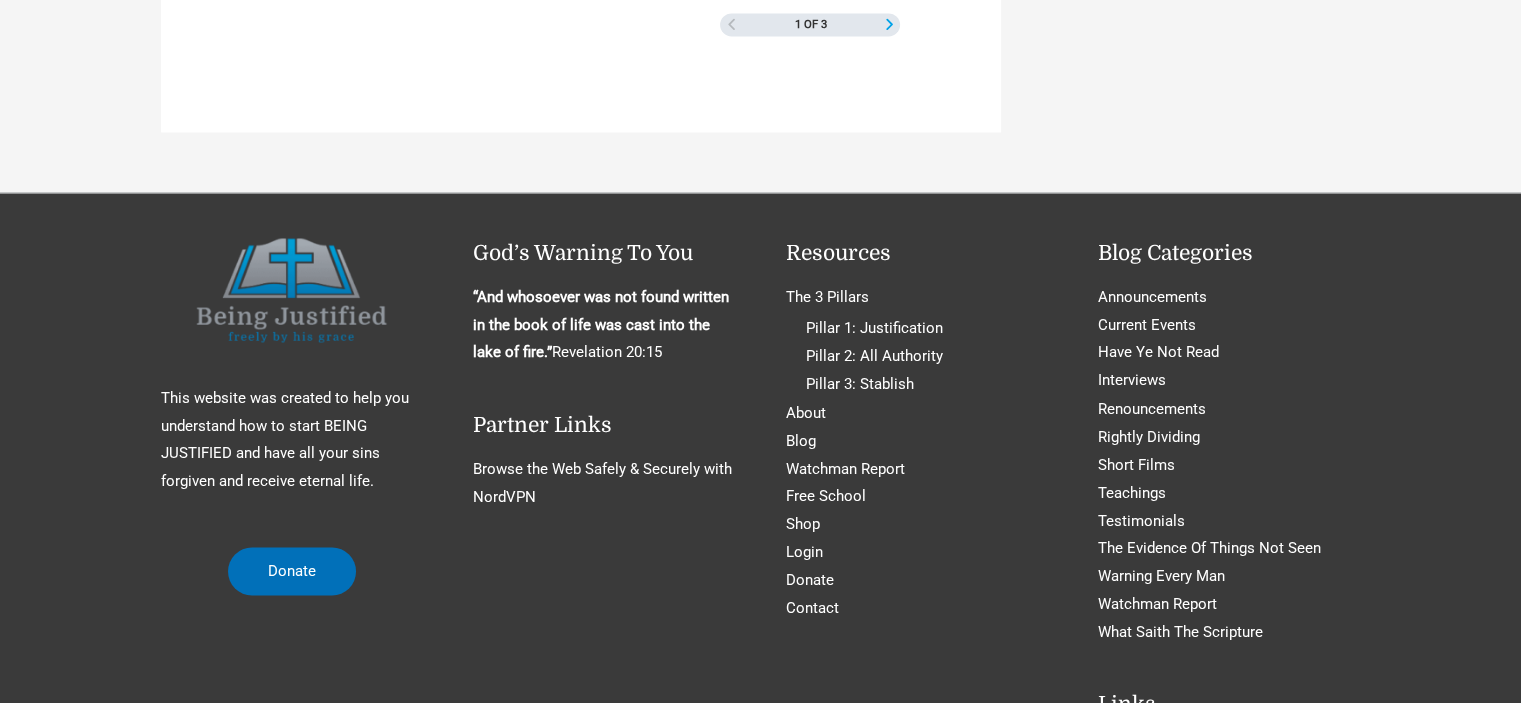 click at bounding box center [889, 24] 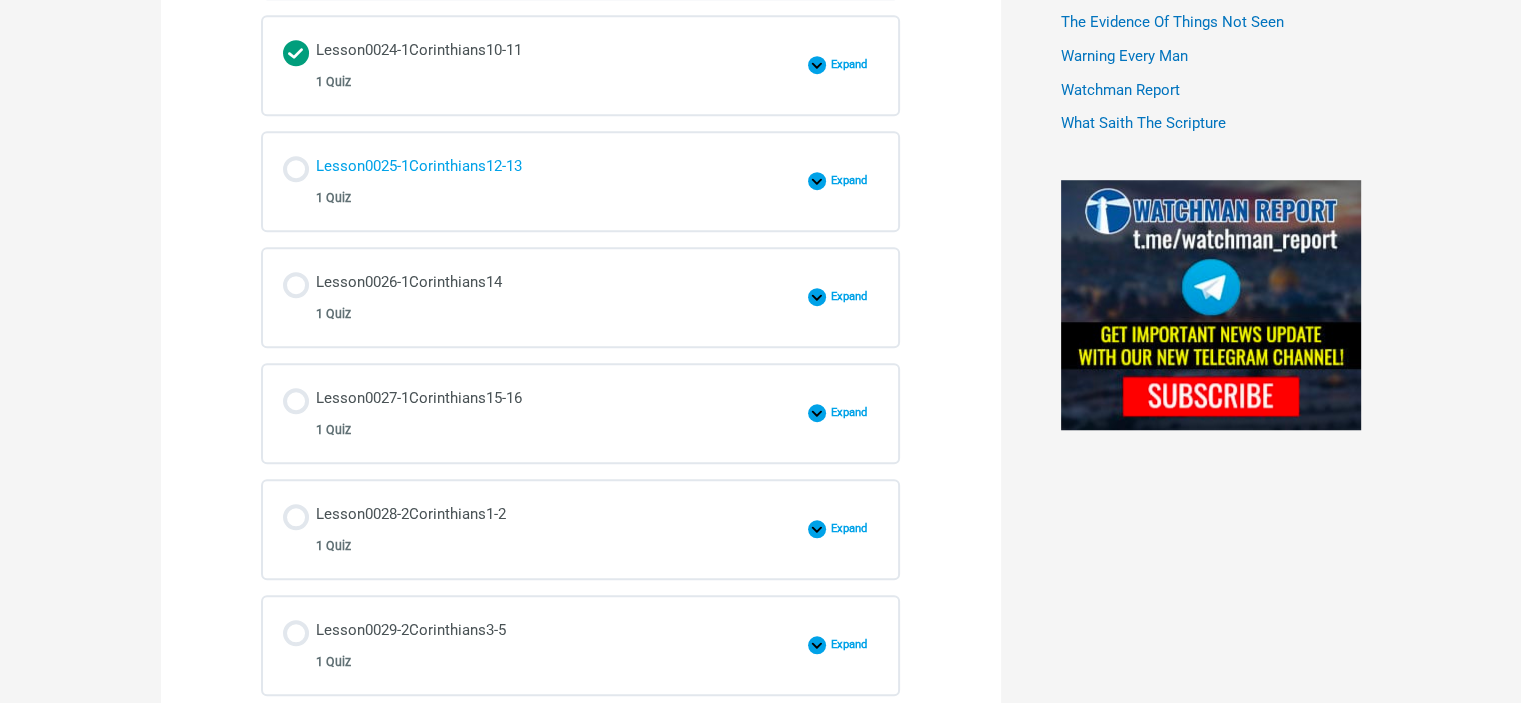 scroll, scrollTop: 1300, scrollLeft: 0, axis: vertical 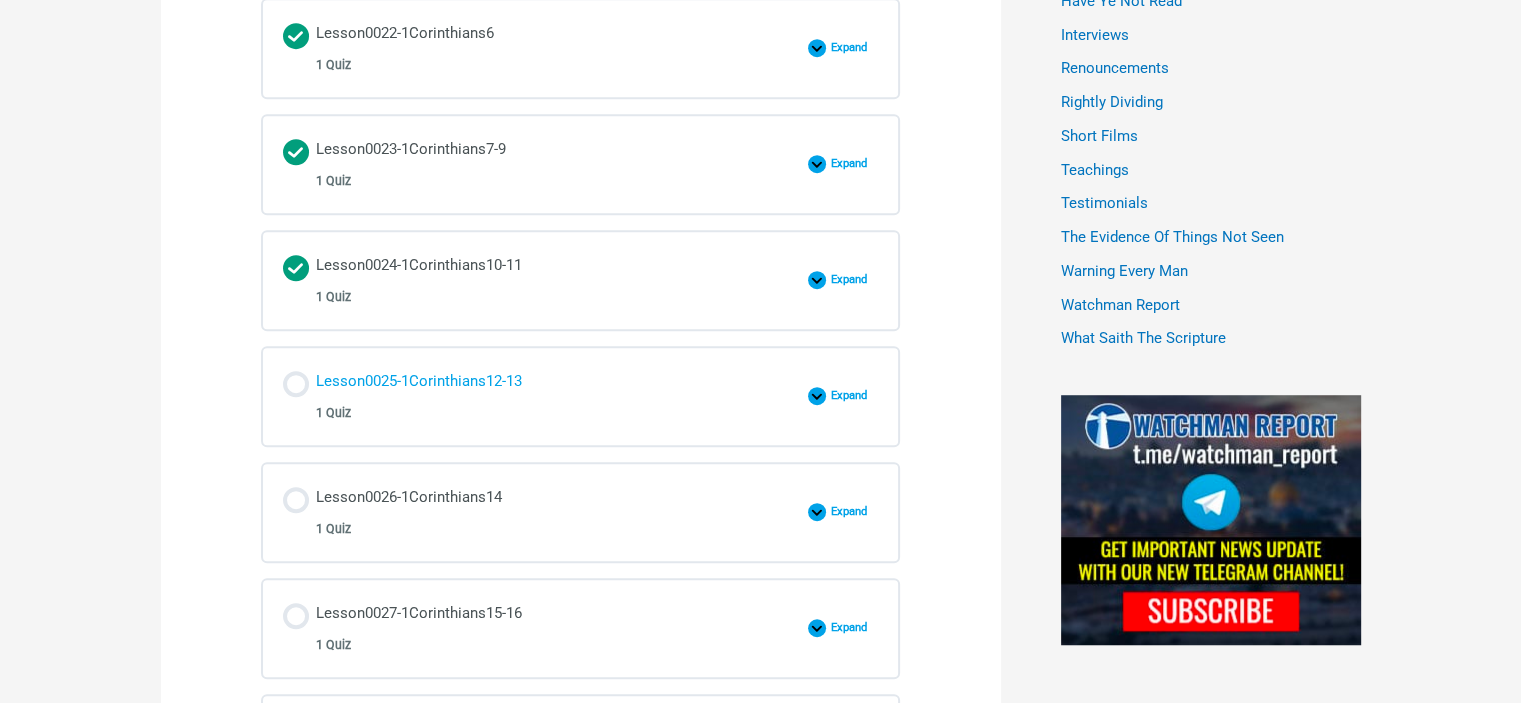 drag, startPoint x: 488, startPoint y: 367, endPoint x: 698, endPoint y: 417, distance: 215.87033 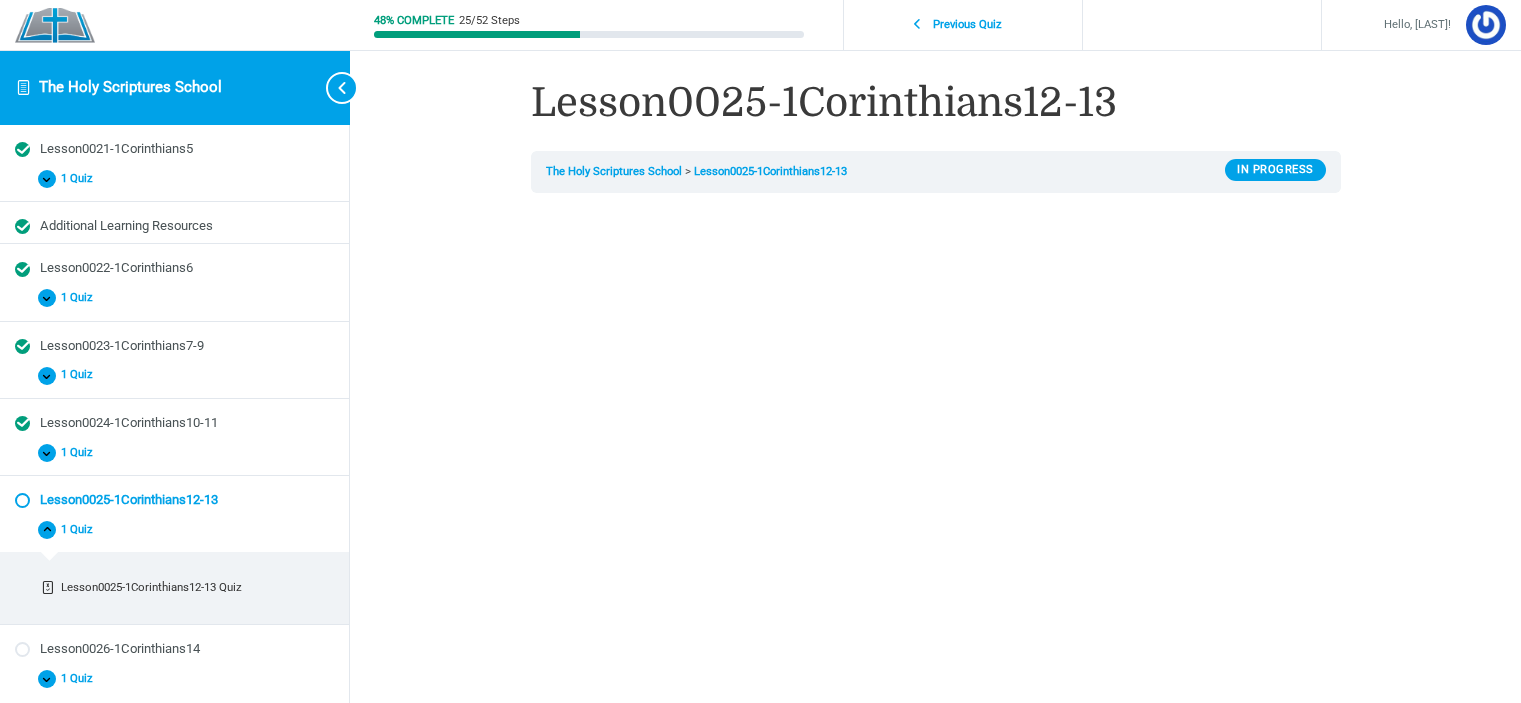 scroll, scrollTop: 0, scrollLeft: 0, axis: both 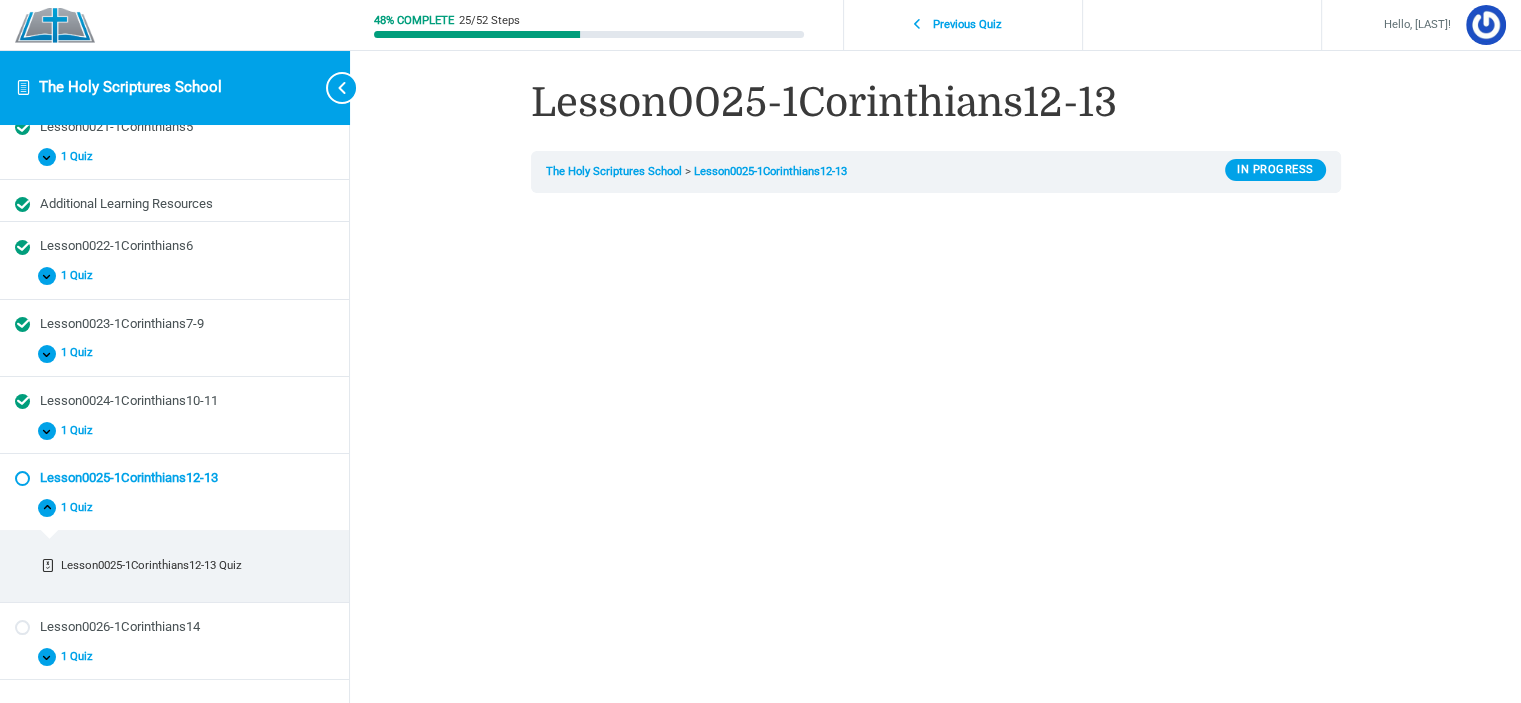 click on "Lesson0025-1Corinthians12-13
The Holy Scriptures School
Lesson0025-1Corinthians12-13
In Progress
Show your support and donate  here .
Lesson Content
Lesson0025-1Corinthians12-13 Quiz
Previous Quiz
Back to Course" at bounding box center [936, 645] 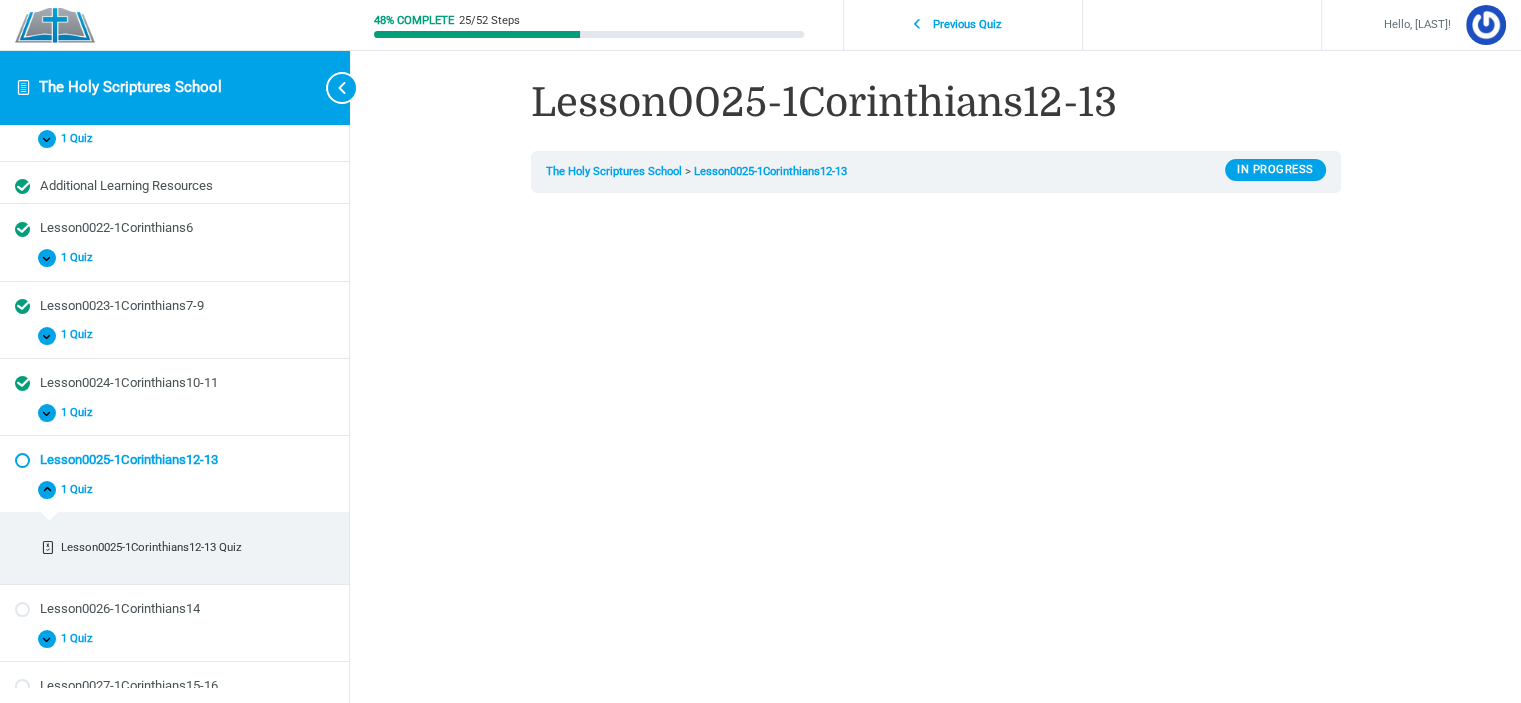 scroll, scrollTop: 46, scrollLeft: 0, axis: vertical 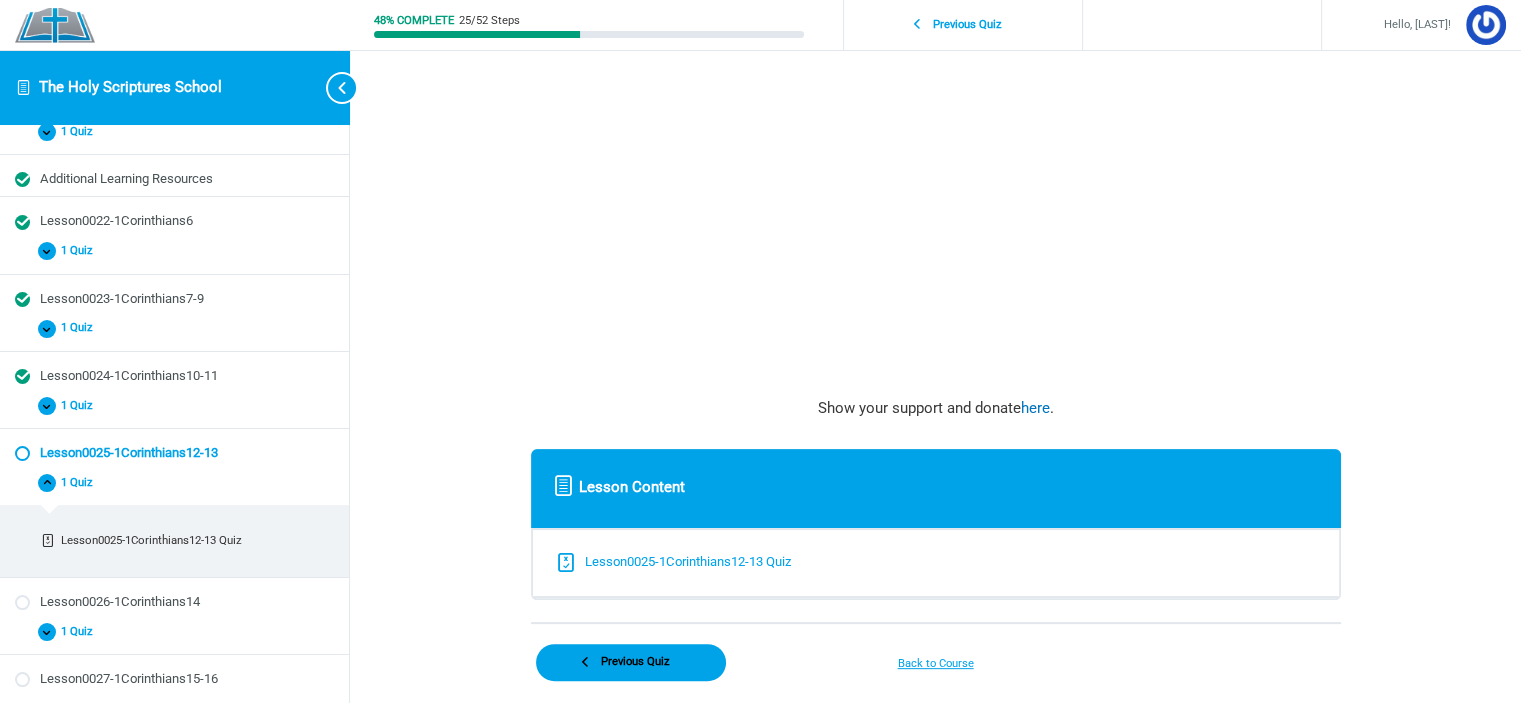 click on "Lesson0025-1Corinthians12-13 Quiz" at bounding box center (688, 562) 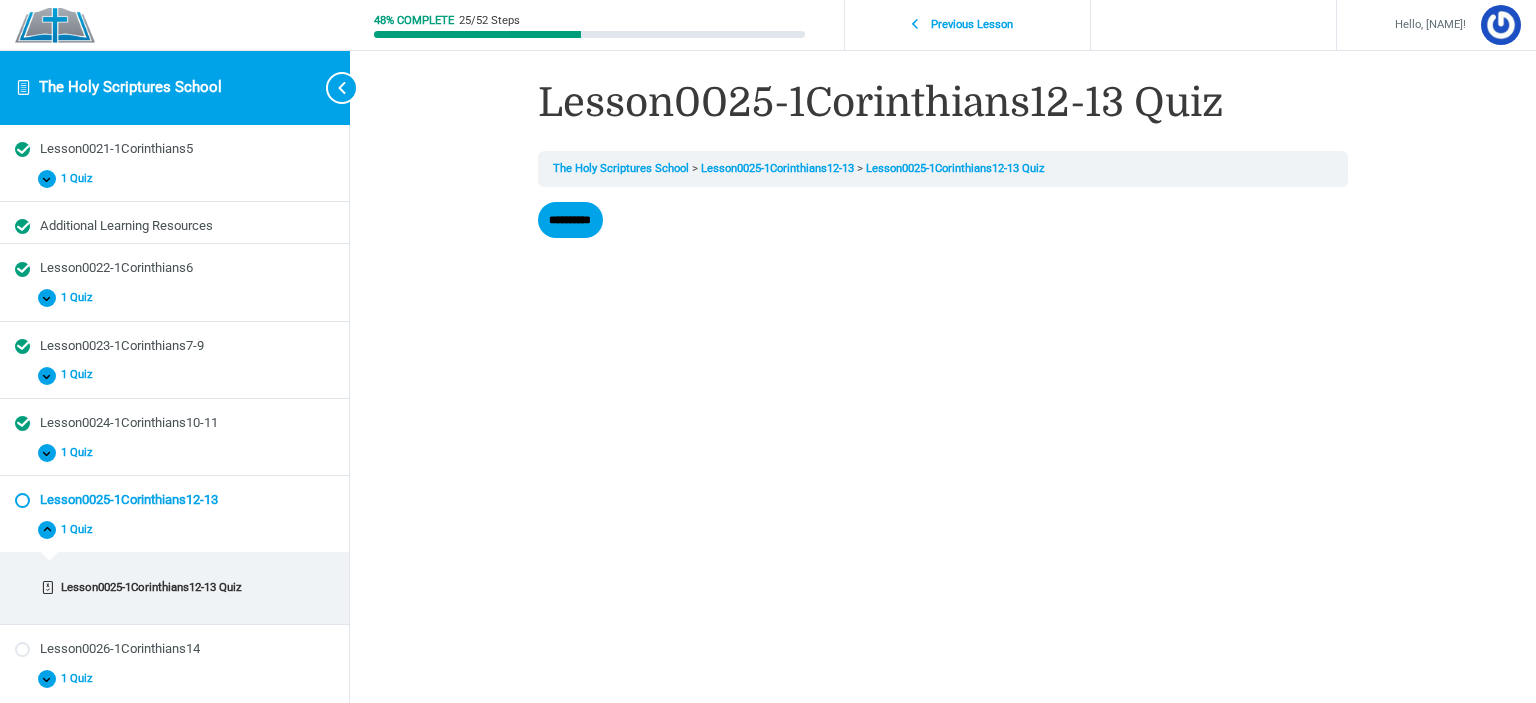 scroll, scrollTop: 0, scrollLeft: 0, axis: both 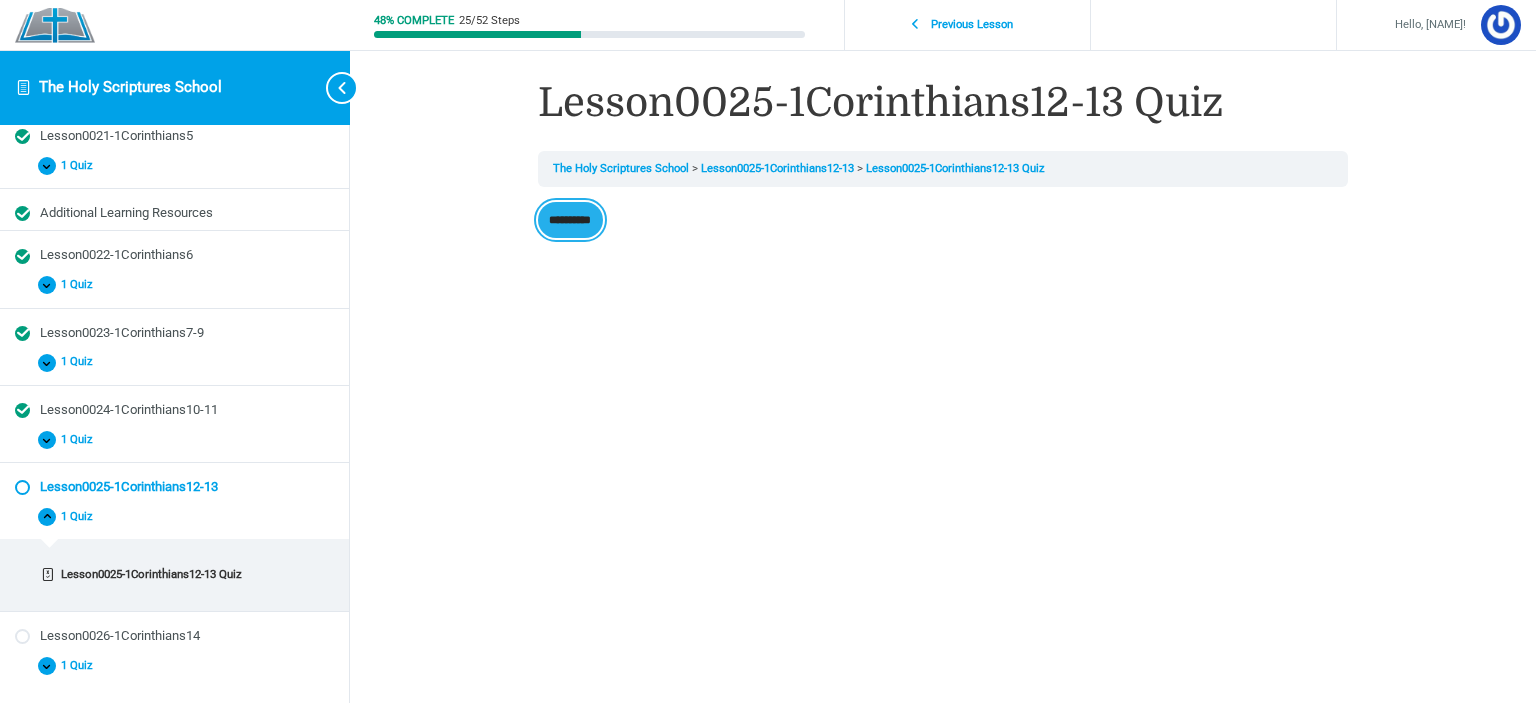 click on "**********" at bounding box center (570, 220) 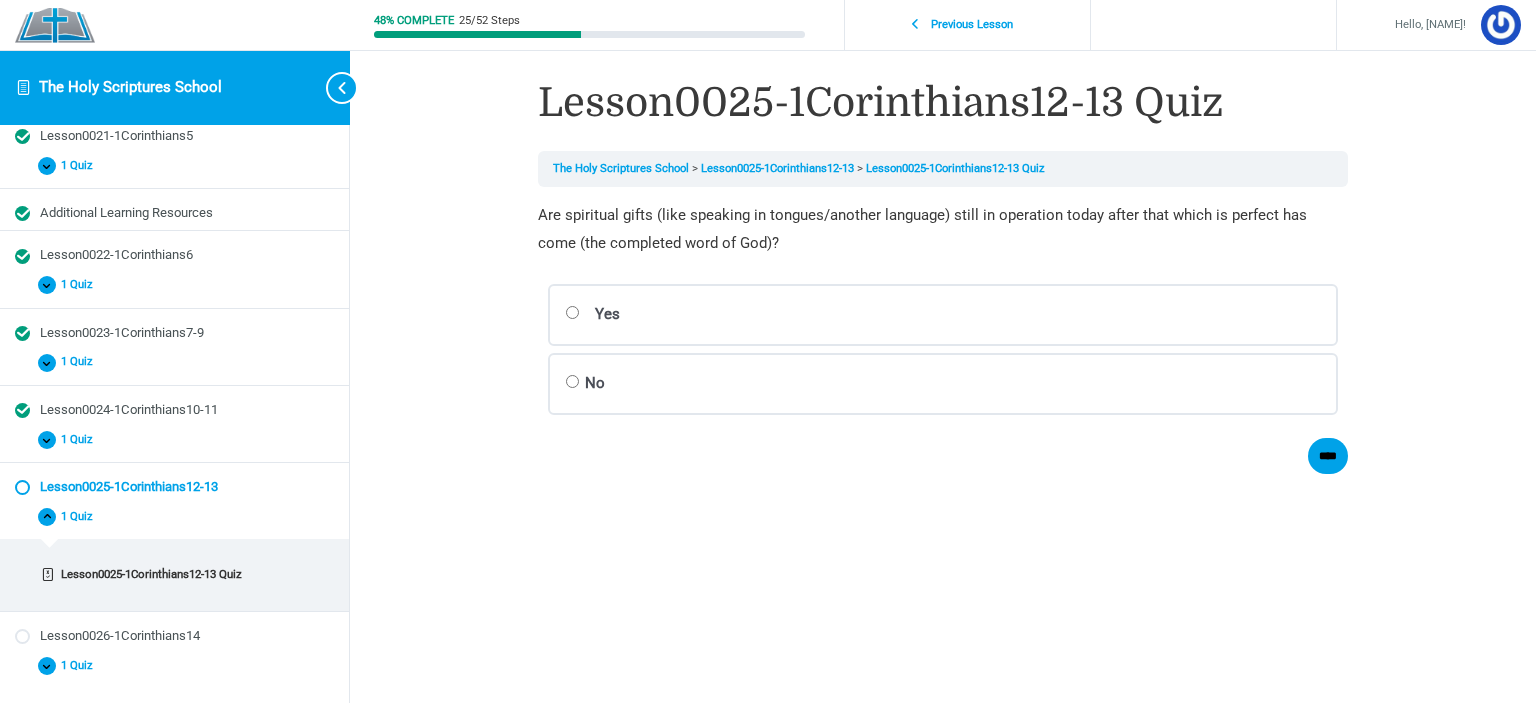 click on "Question  1  of  7
1 . Question
Are spiritual gifts (like speaking in tongues/another language) still in operation today after that which is perfect has come (the completed word of God)?
1.
Yes
Correct
Incorrect
Correct answer
2.
No
Correct
Incorrect
Correct answer
Correct
Incorrect
****  												 *****  								 ****" at bounding box center [943, 338] 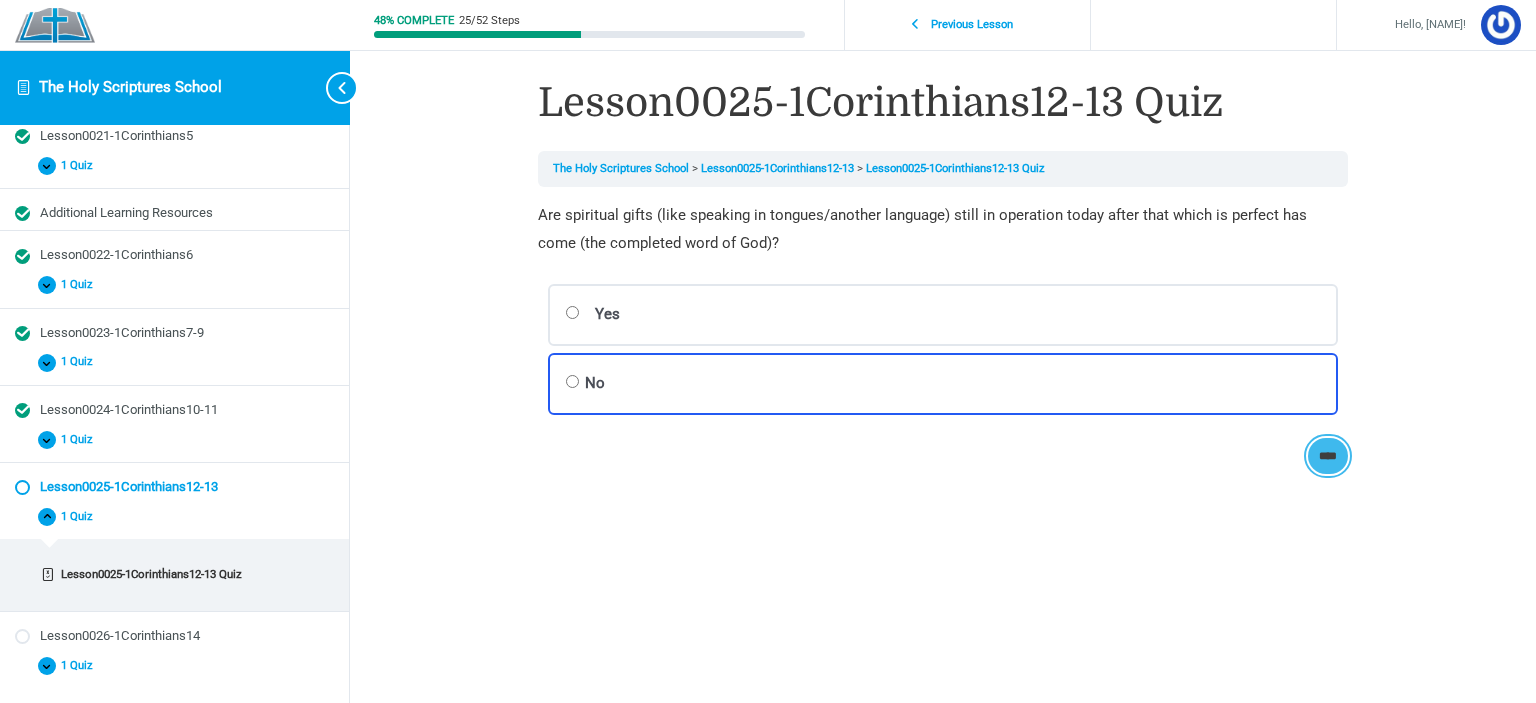 click on "****" at bounding box center [1328, 456] 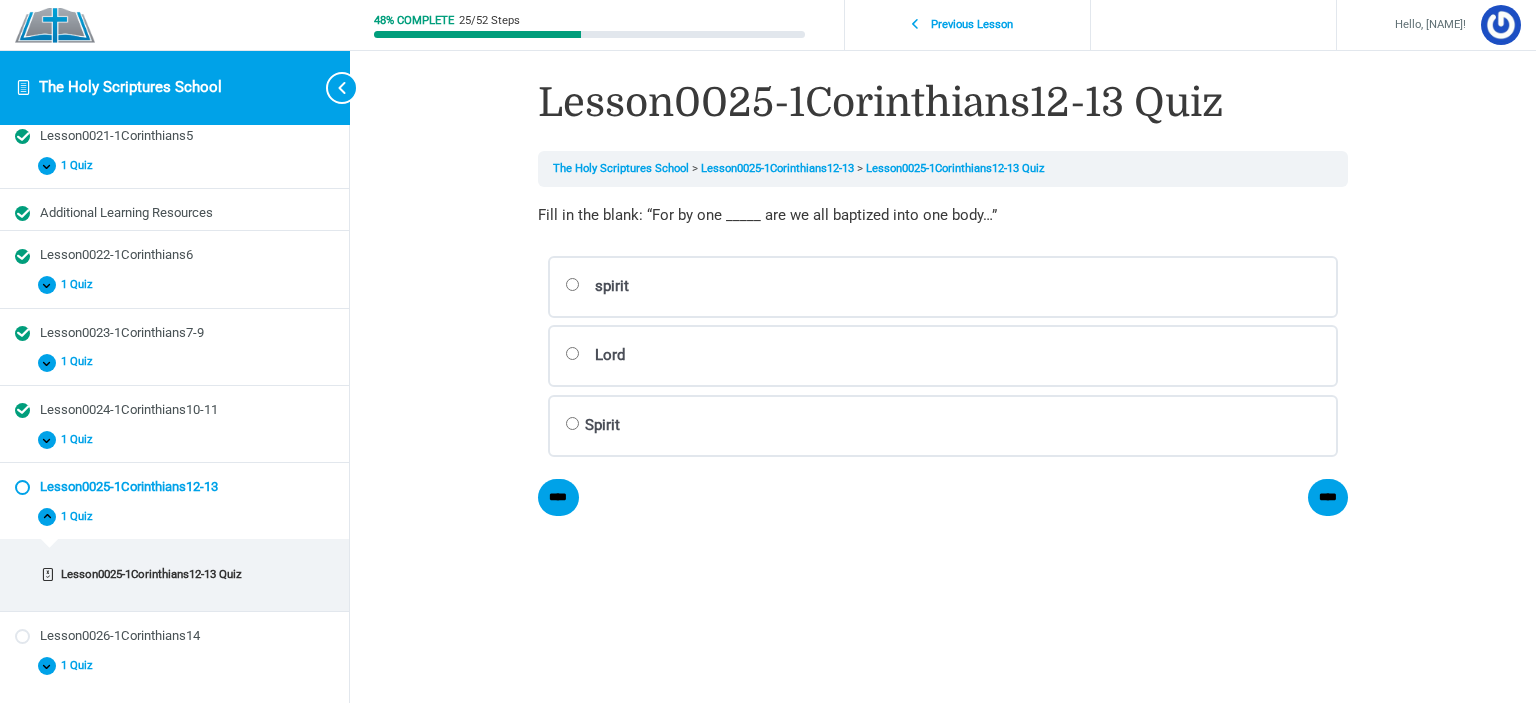 click on "Spirit
Correct
Incorrect
Correct answer" at bounding box center (943, 426) 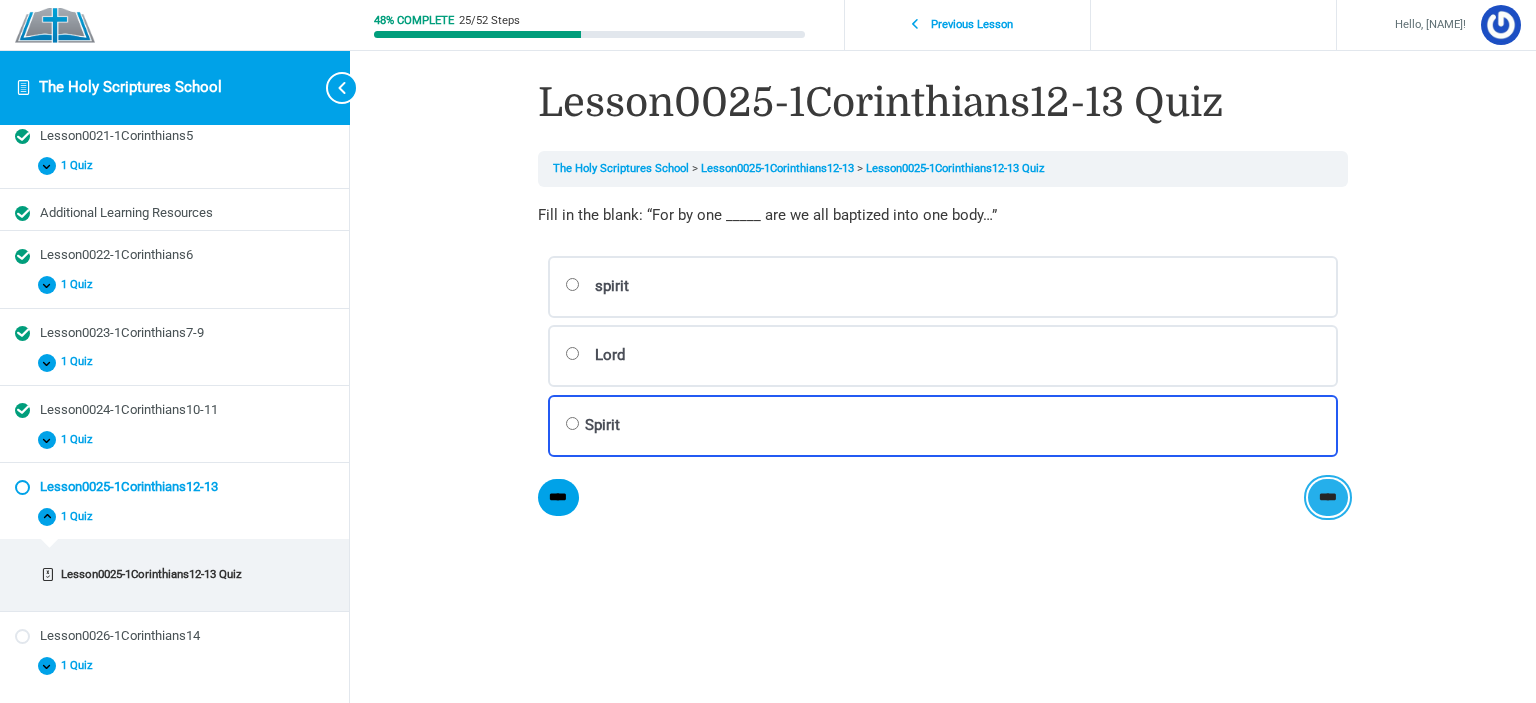 click on "****" at bounding box center (1328, 497) 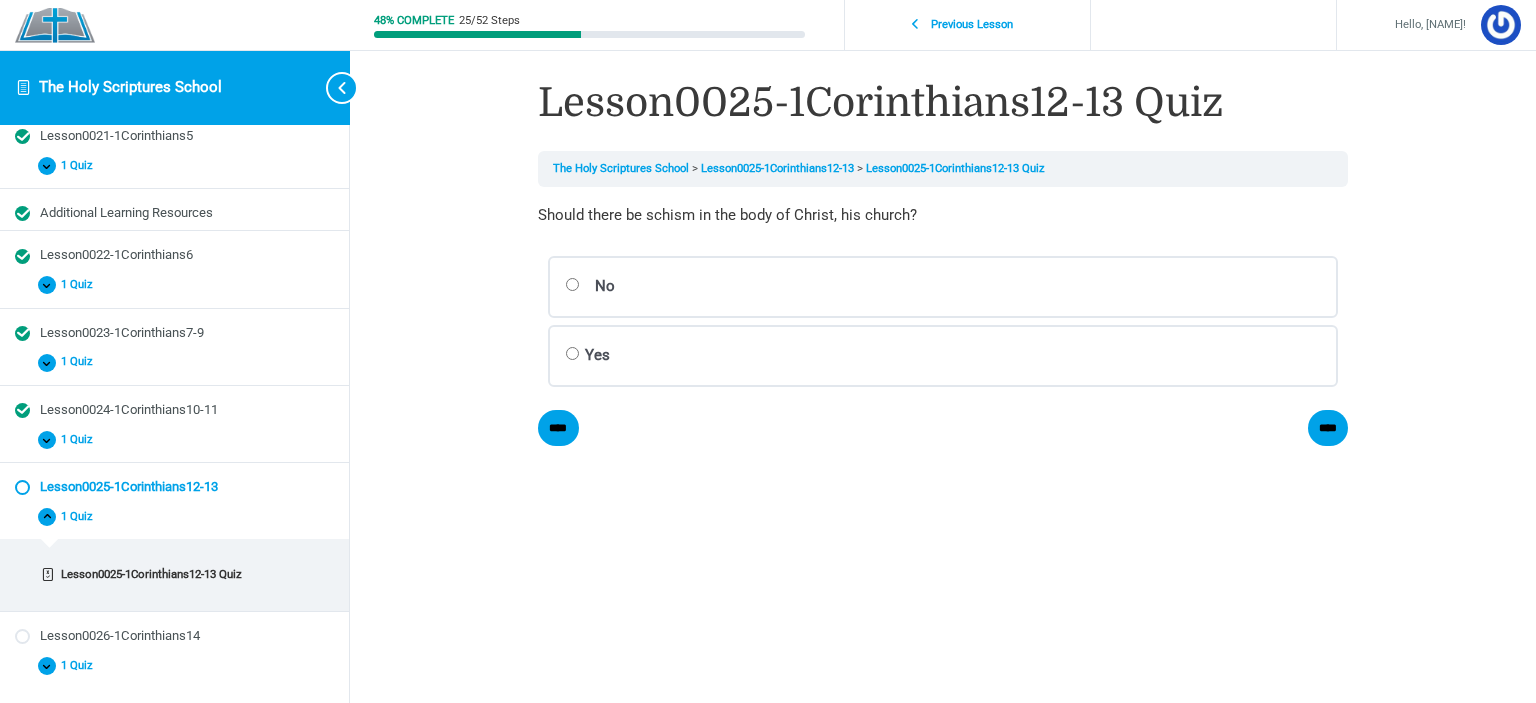 click on "No
Correct
Incorrect
Correct answer" at bounding box center [943, 287] 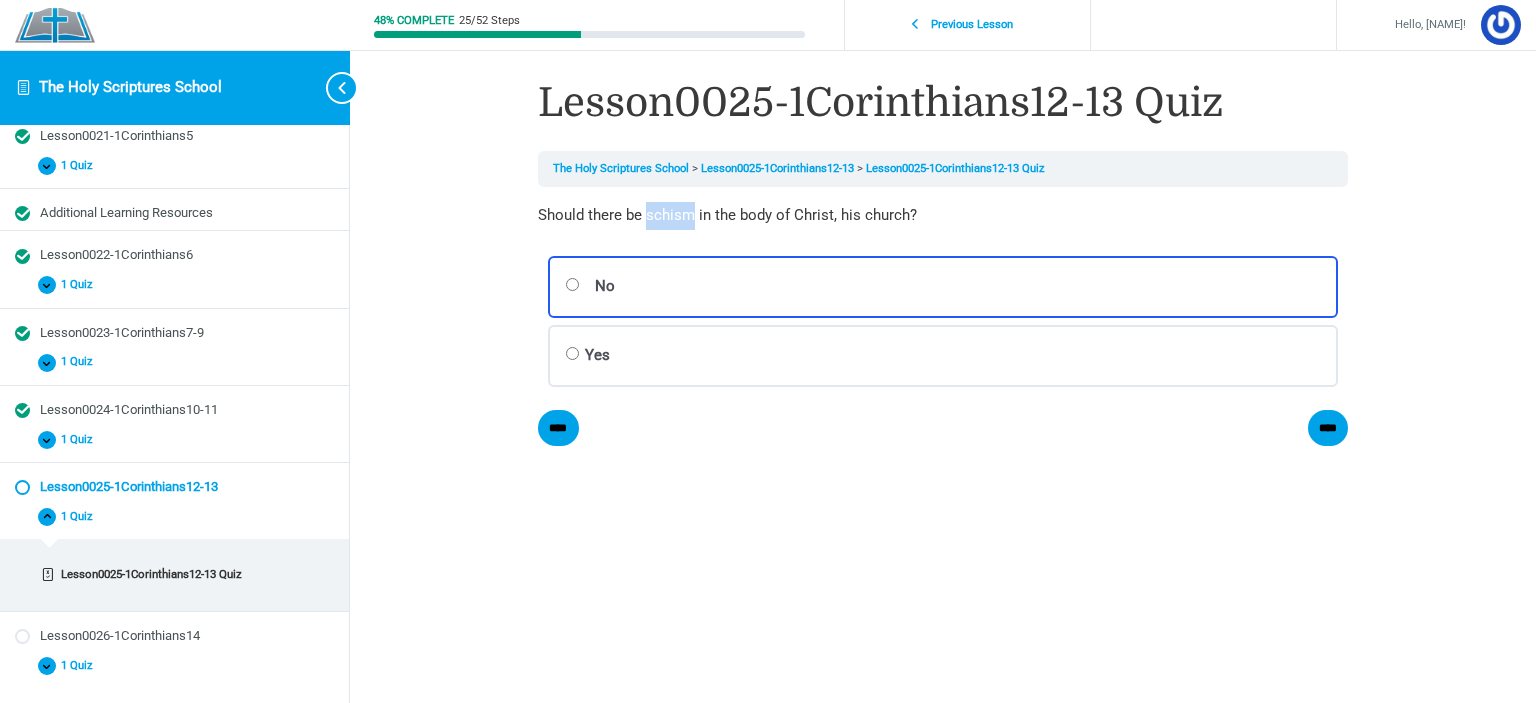 drag, startPoint x: 694, startPoint y: 216, endPoint x: 648, endPoint y: 213, distance: 46.09772 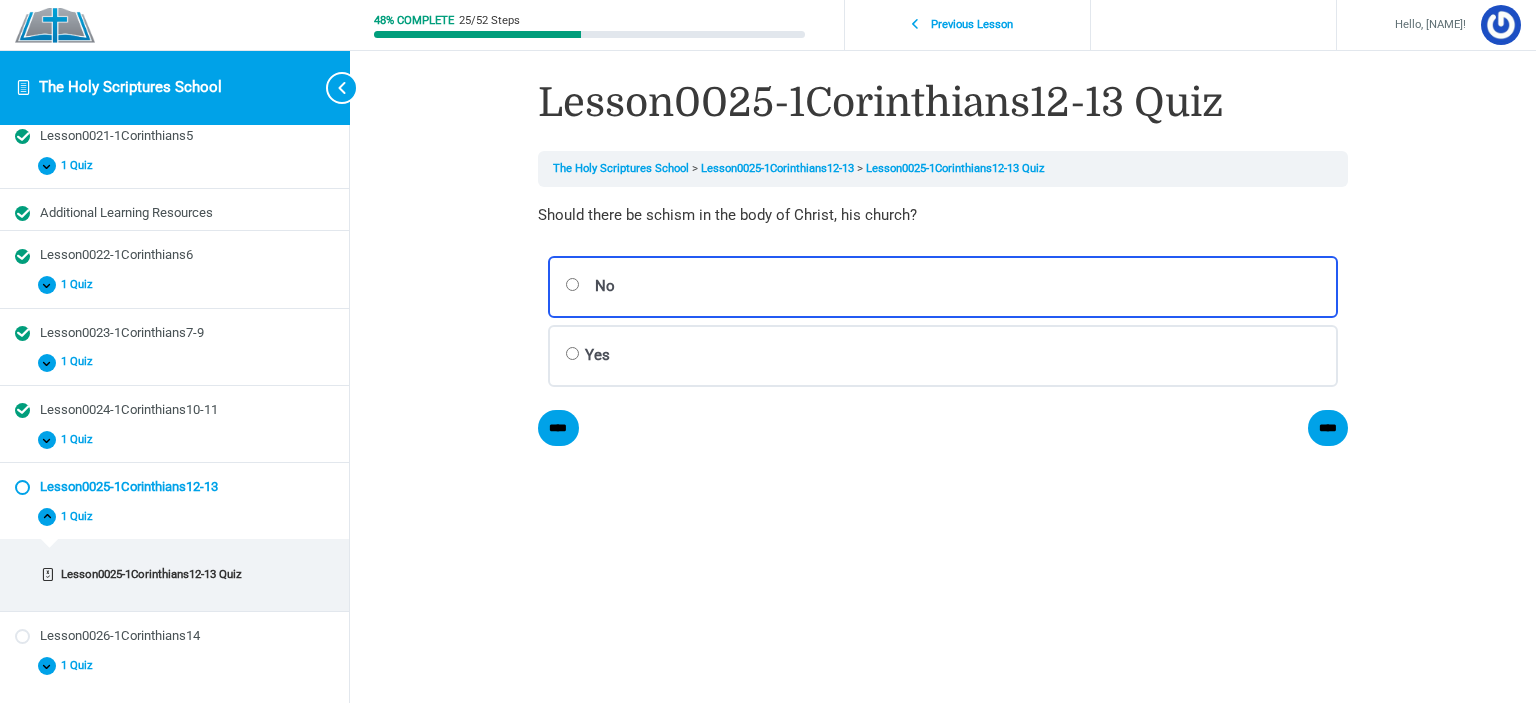 click on "Question  3  of  7
3 . Question
Should there be schism in the body of Christ, his church?
1.
No
Correct
Incorrect
Correct answer
2.
Yes
Correct
Incorrect
Correct answer
Correct
Incorrect
****  												 *****  								 ****" at bounding box center [943, 324] 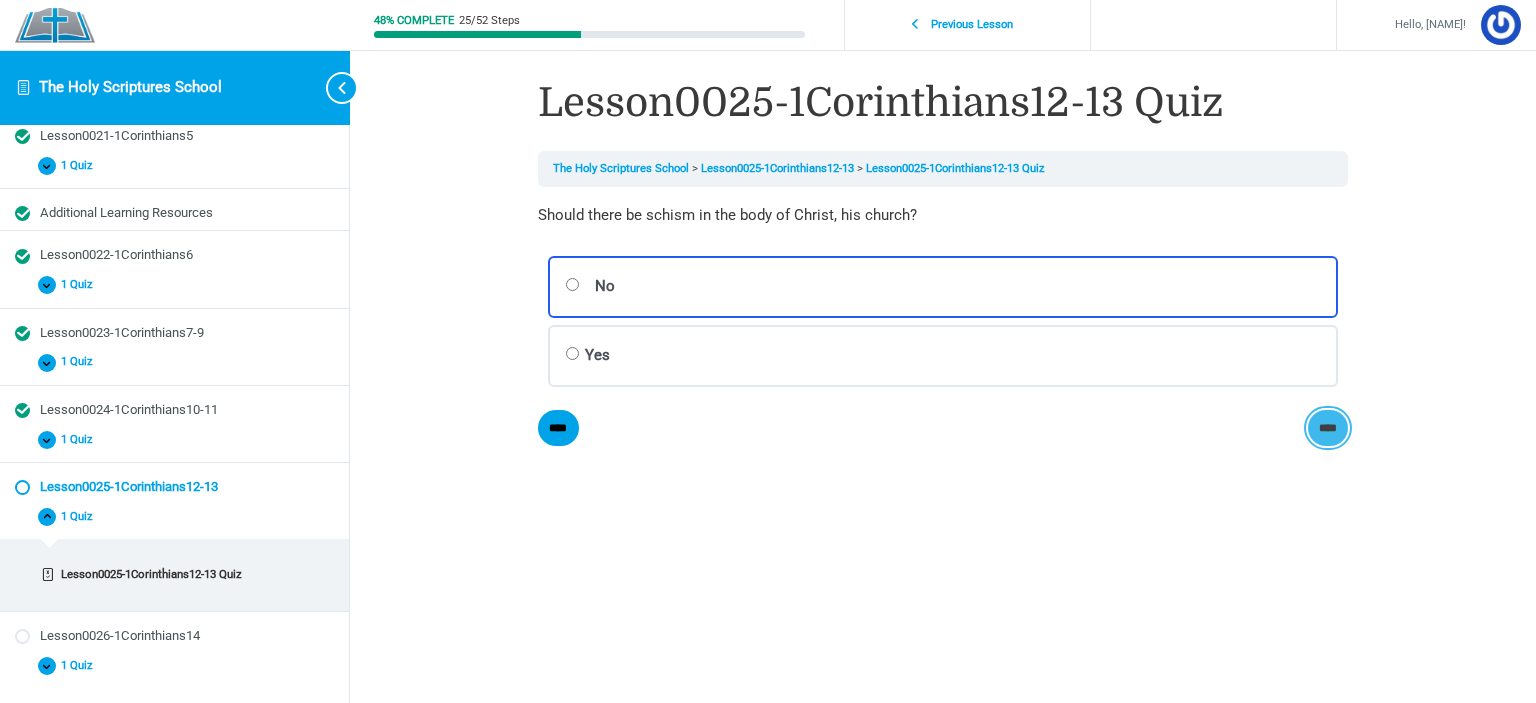 click on "****" at bounding box center (1328, 428) 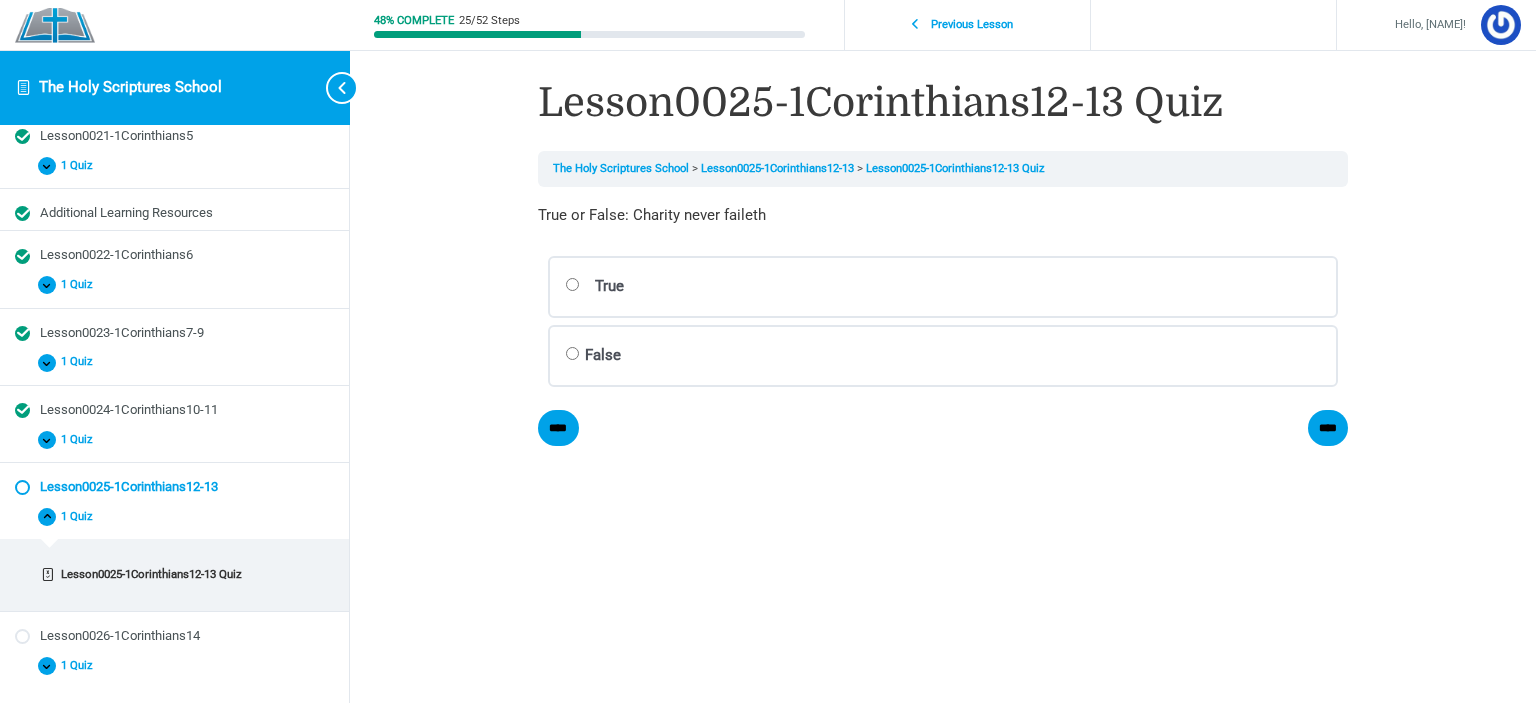 click on "True
Correct
Incorrect
Correct answer" at bounding box center [943, 287] 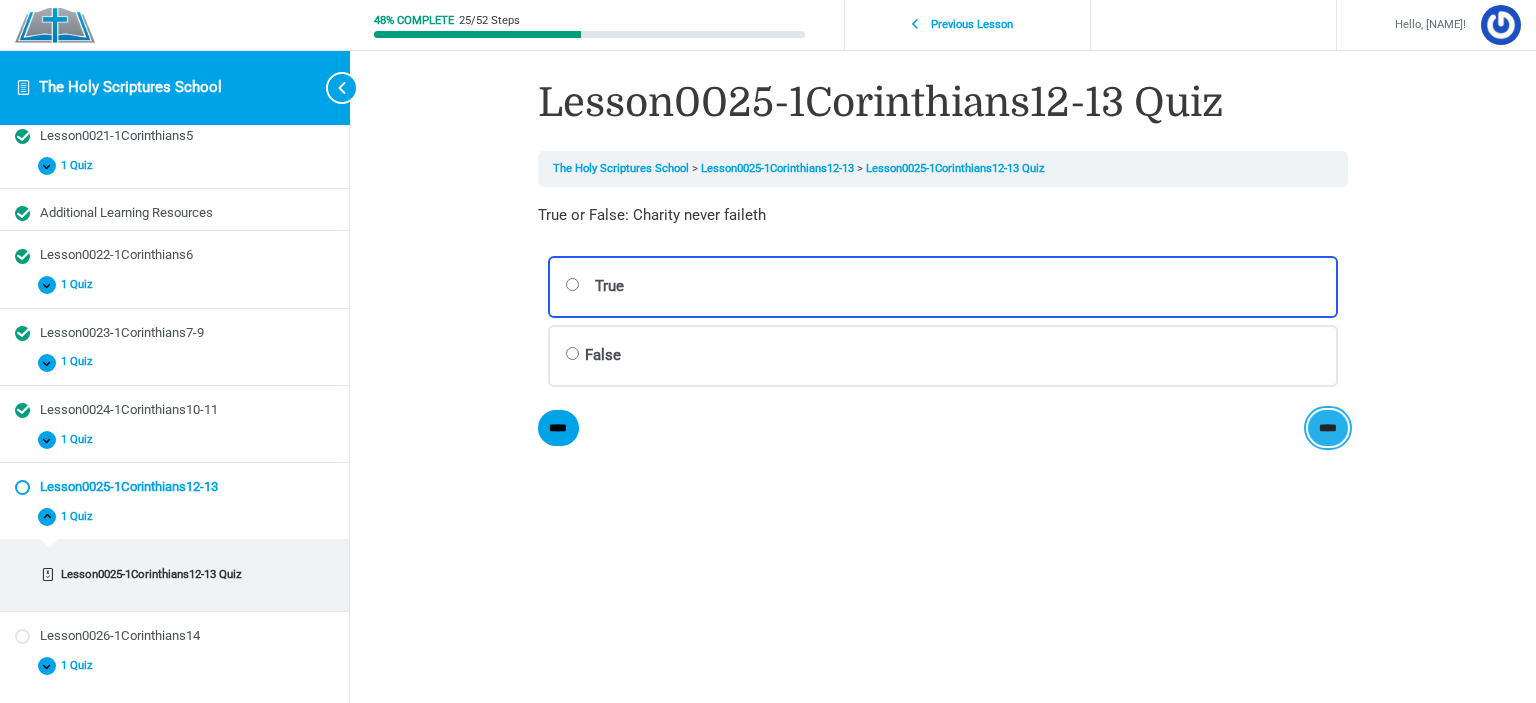 click on "****" at bounding box center [1328, 428] 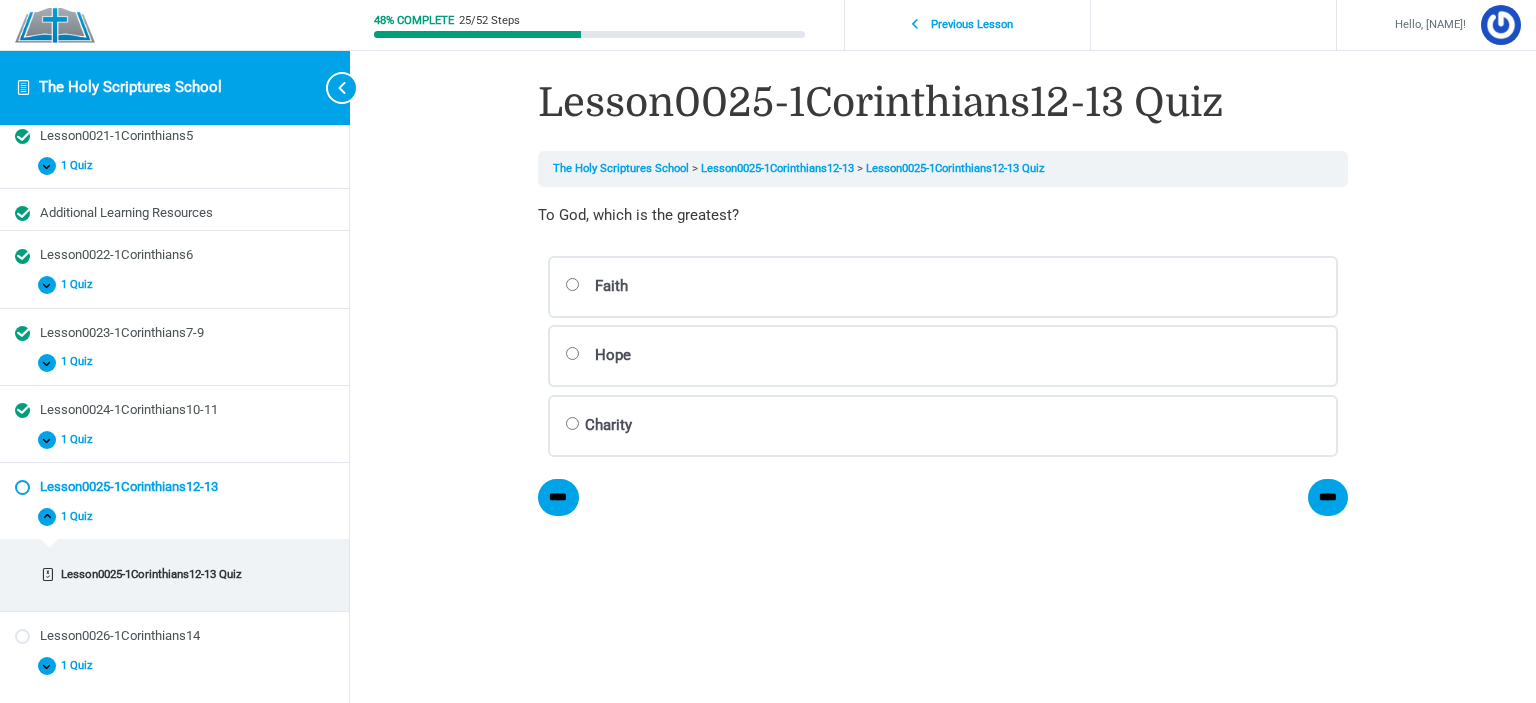 click on "Charity
Correct
Incorrect
Correct answer" at bounding box center [943, 426] 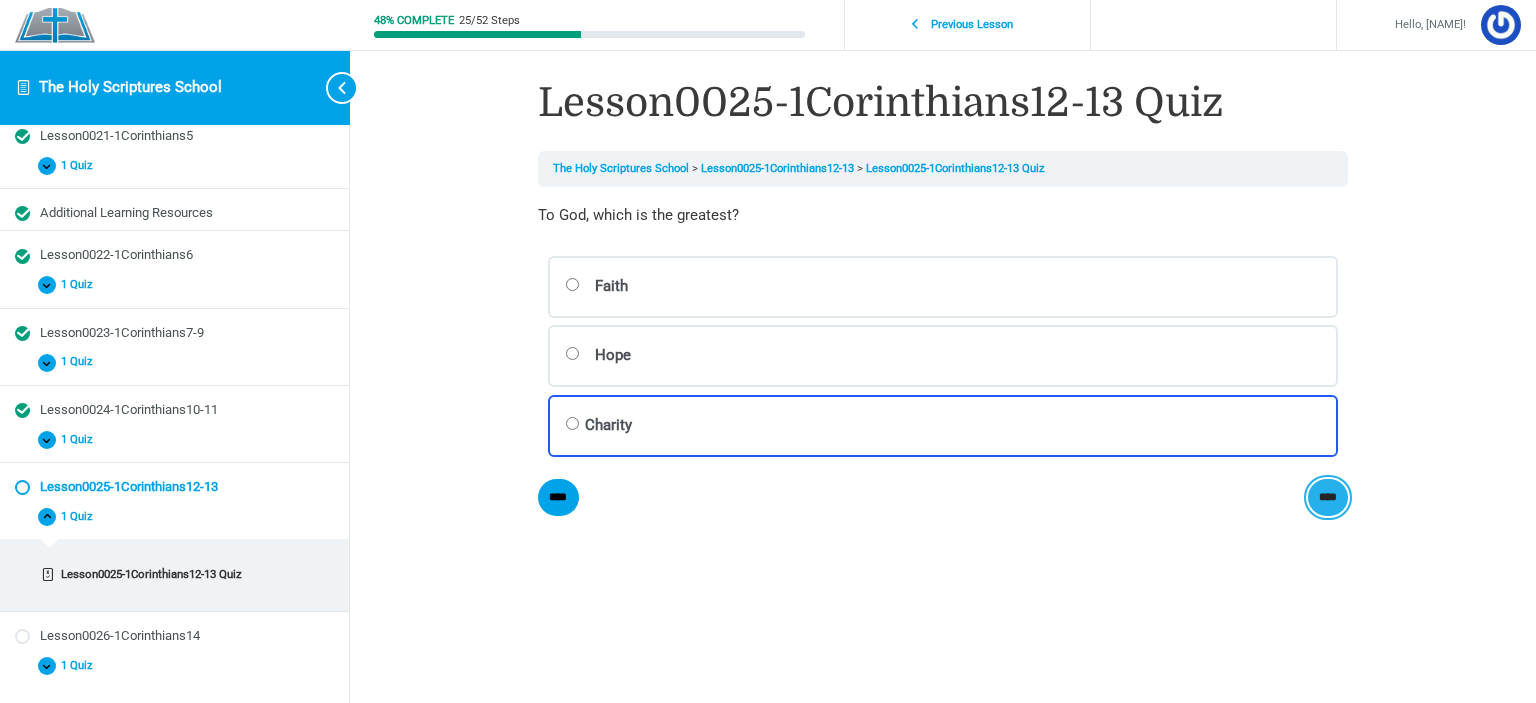 click on "****" at bounding box center [1328, 497] 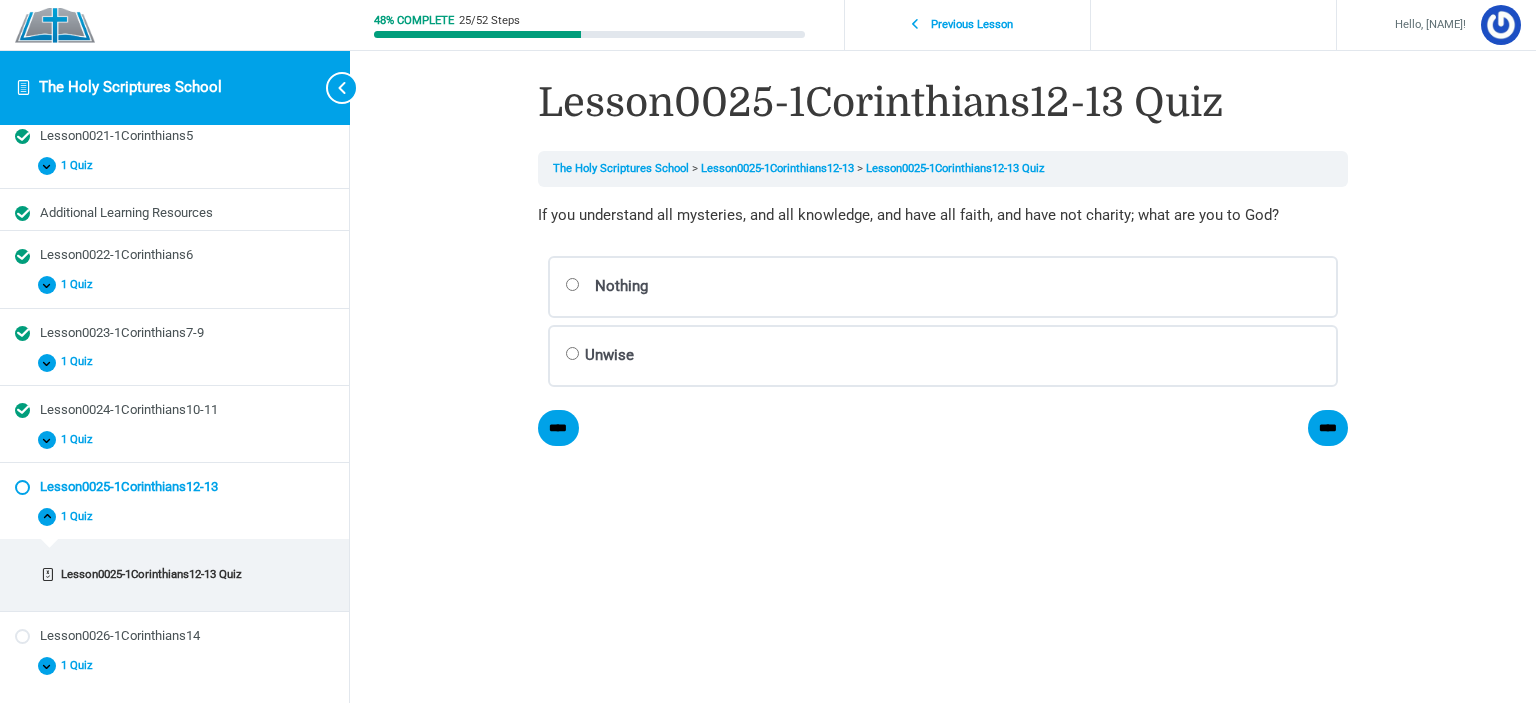 click on "Nothing
Correct
Incorrect
Correct answer" at bounding box center [943, 287] 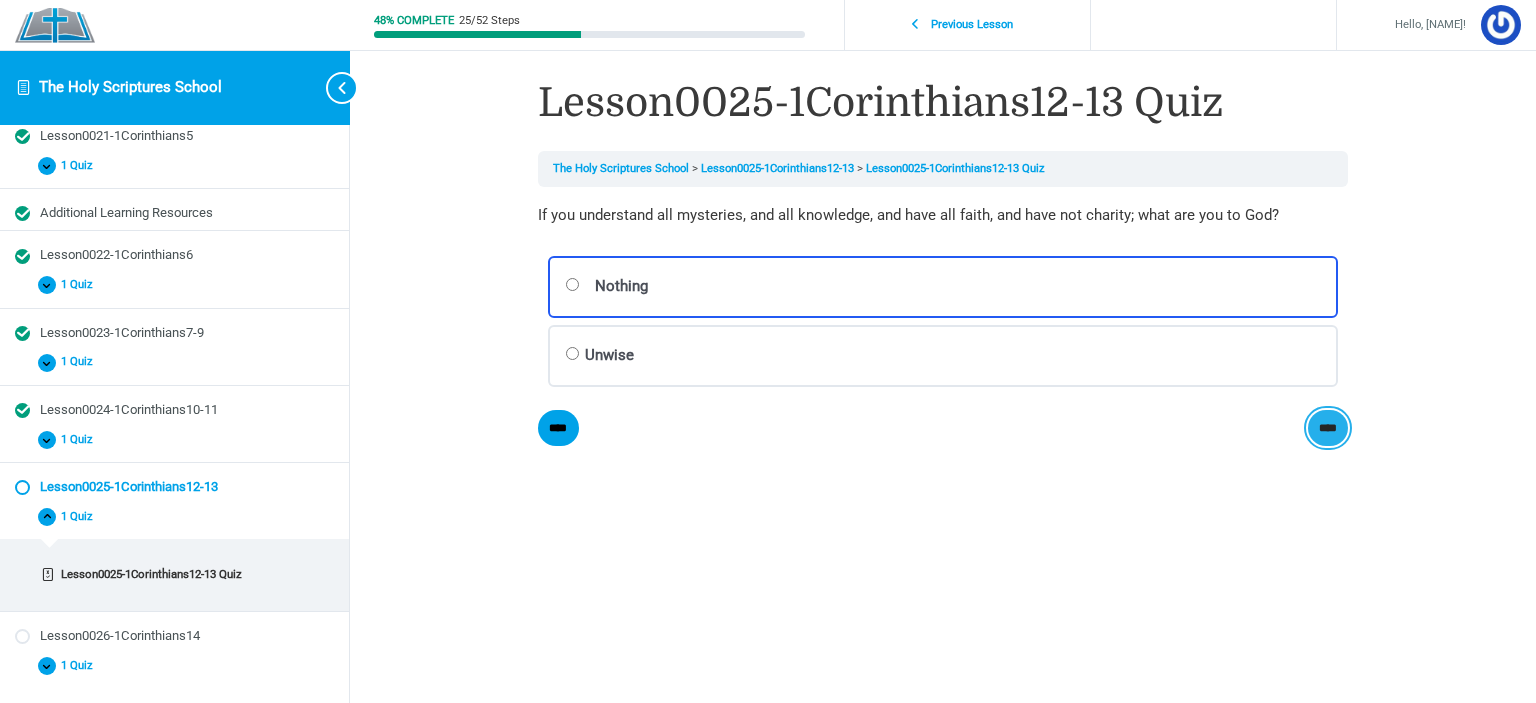 click on "****" at bounding box center (1328, 428) 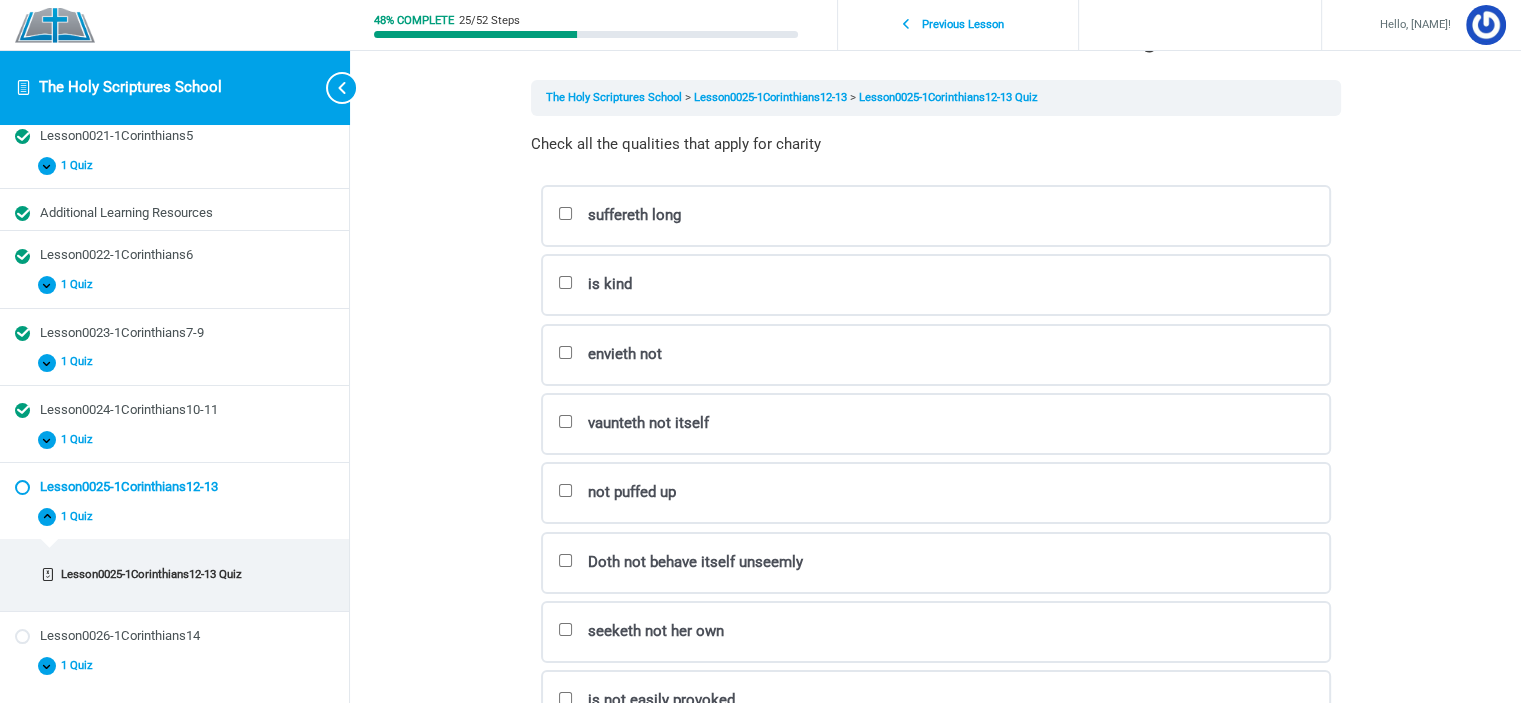 scroll, scrollTop: 100, scrollLeft: 0, axis: vertical 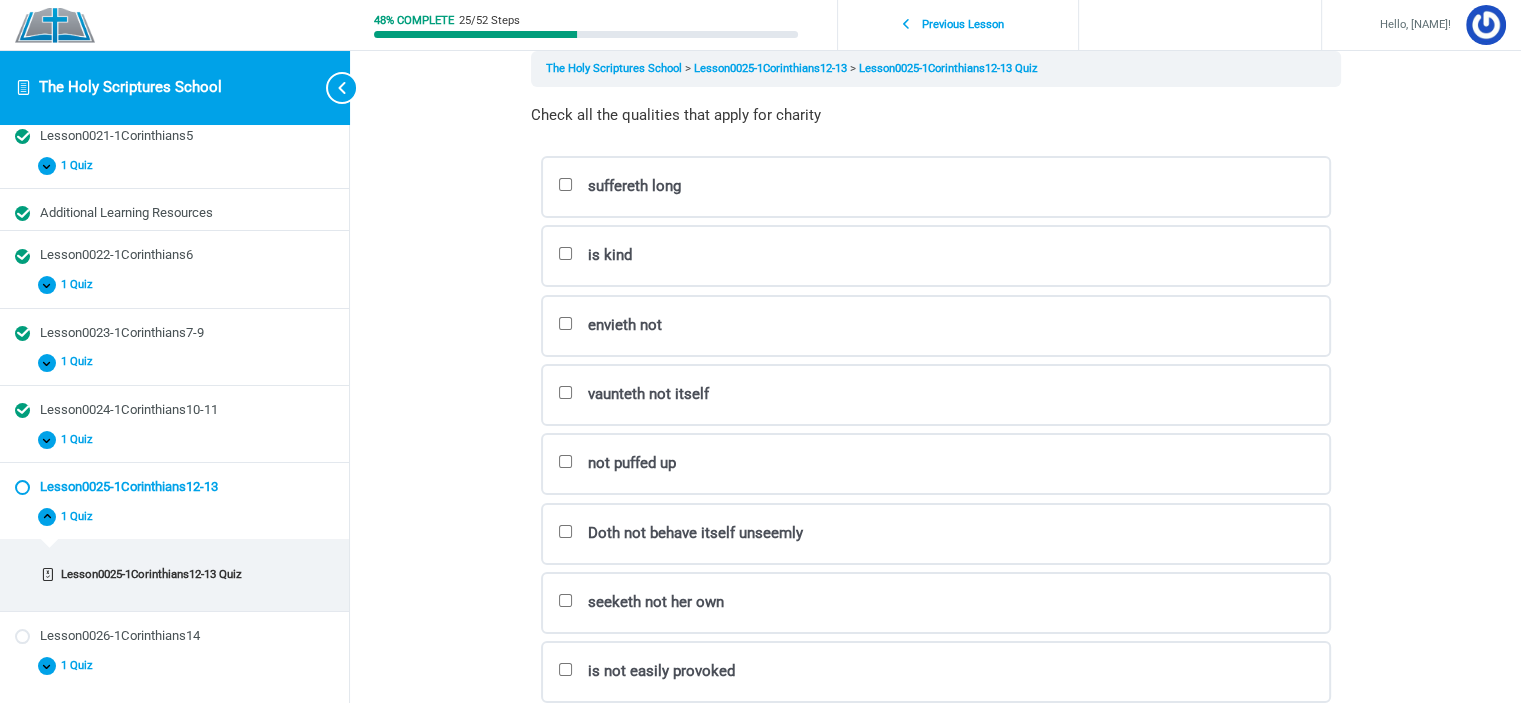 click on "suffereth long
Correct
Incorrect
Correct answer" at bounding box center [936, 187] 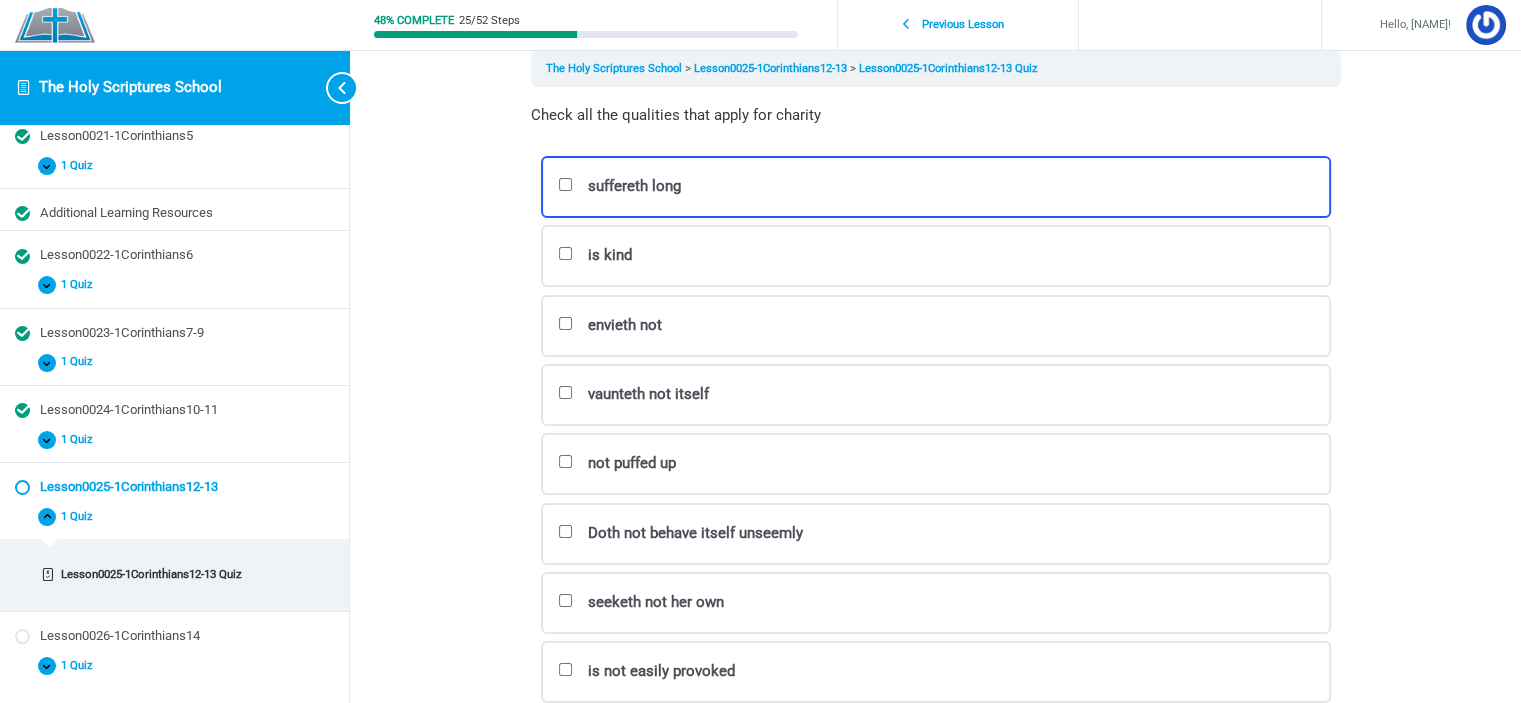 click on "envieth not
Correct
Incorrect
Correct answer" at bounding box center [936, 326] 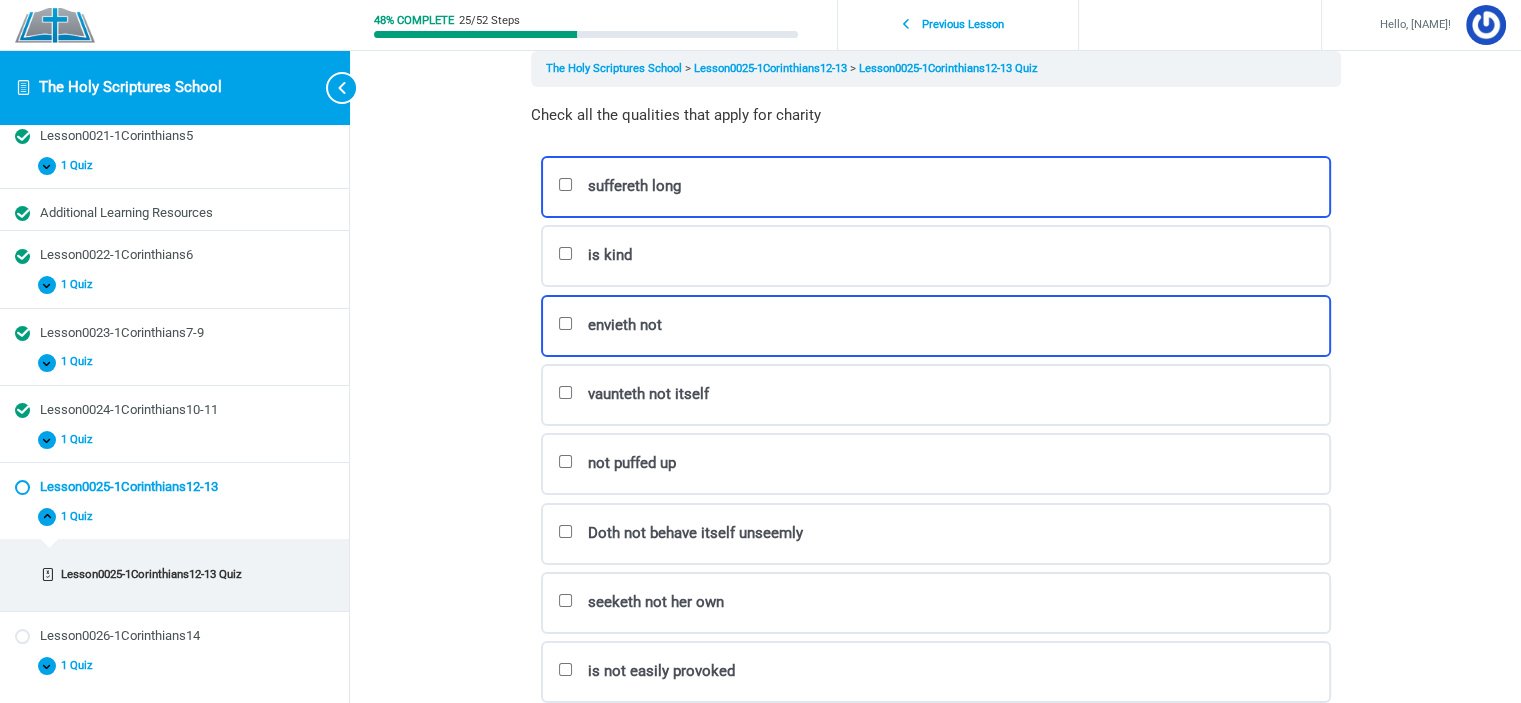 click on "not puffed up
Correct
Incorrect
Correct answer" at bounding box center [936, 464] 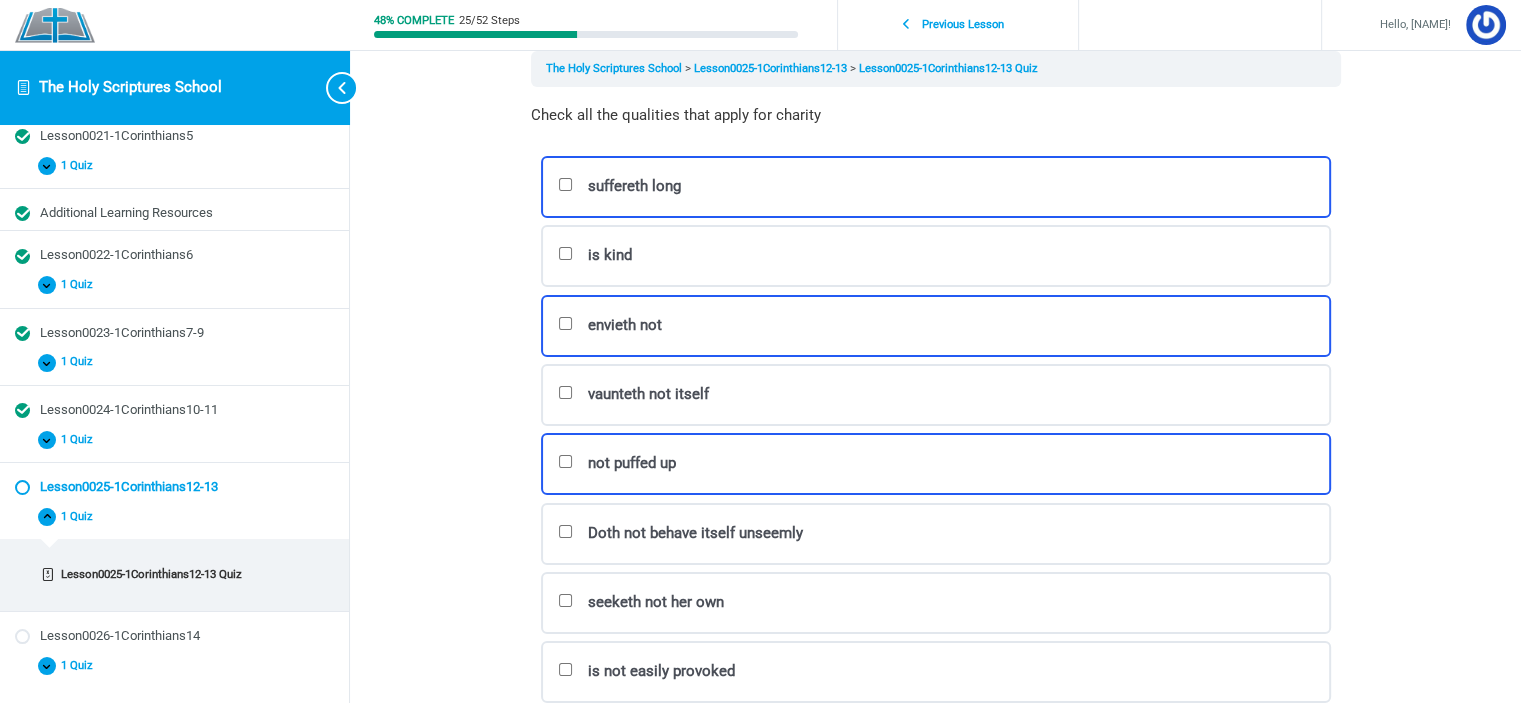 click on "vaunteth not itself
Correct
Incorrect
Correct answer" at bounding box center (936, 395) 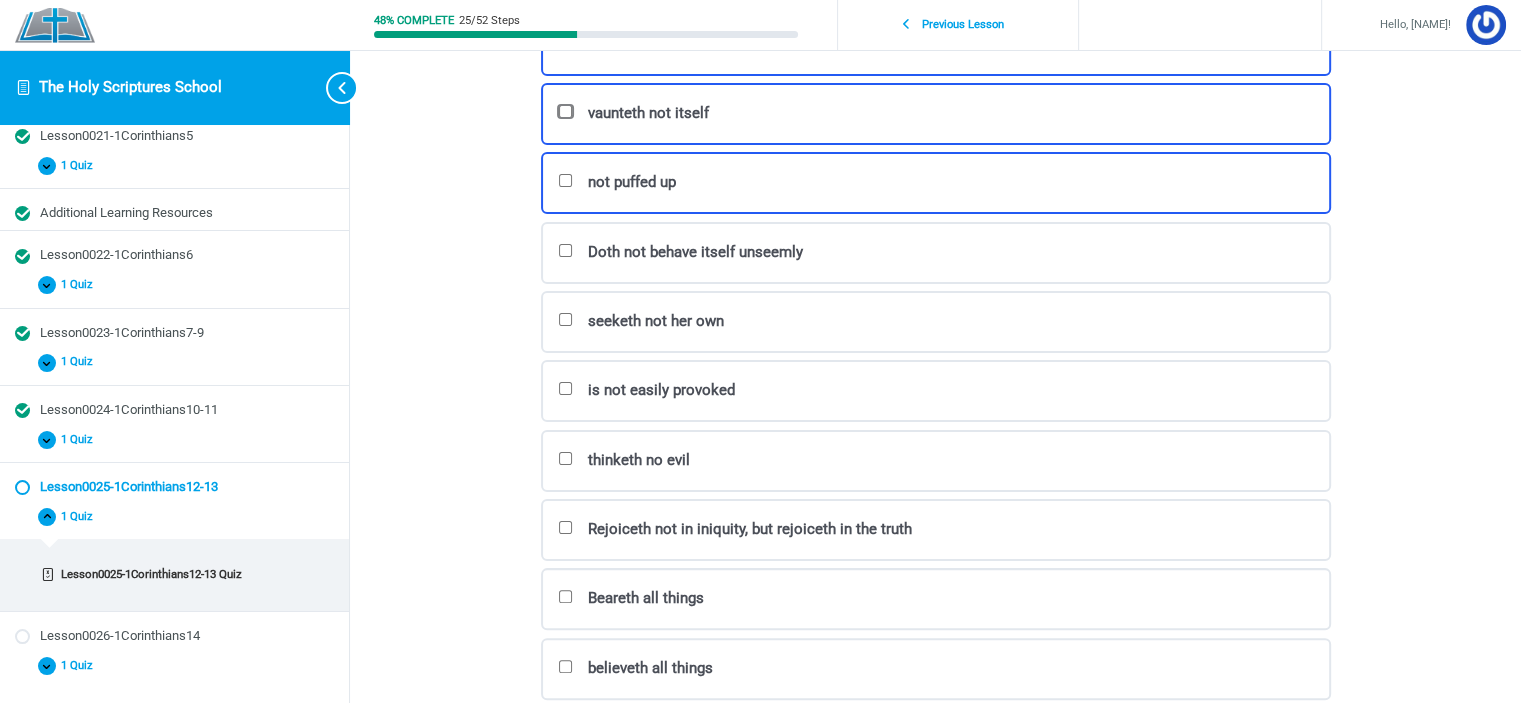 scroll, scrollTop: 400, scrollLeft: 0, axis: vertical 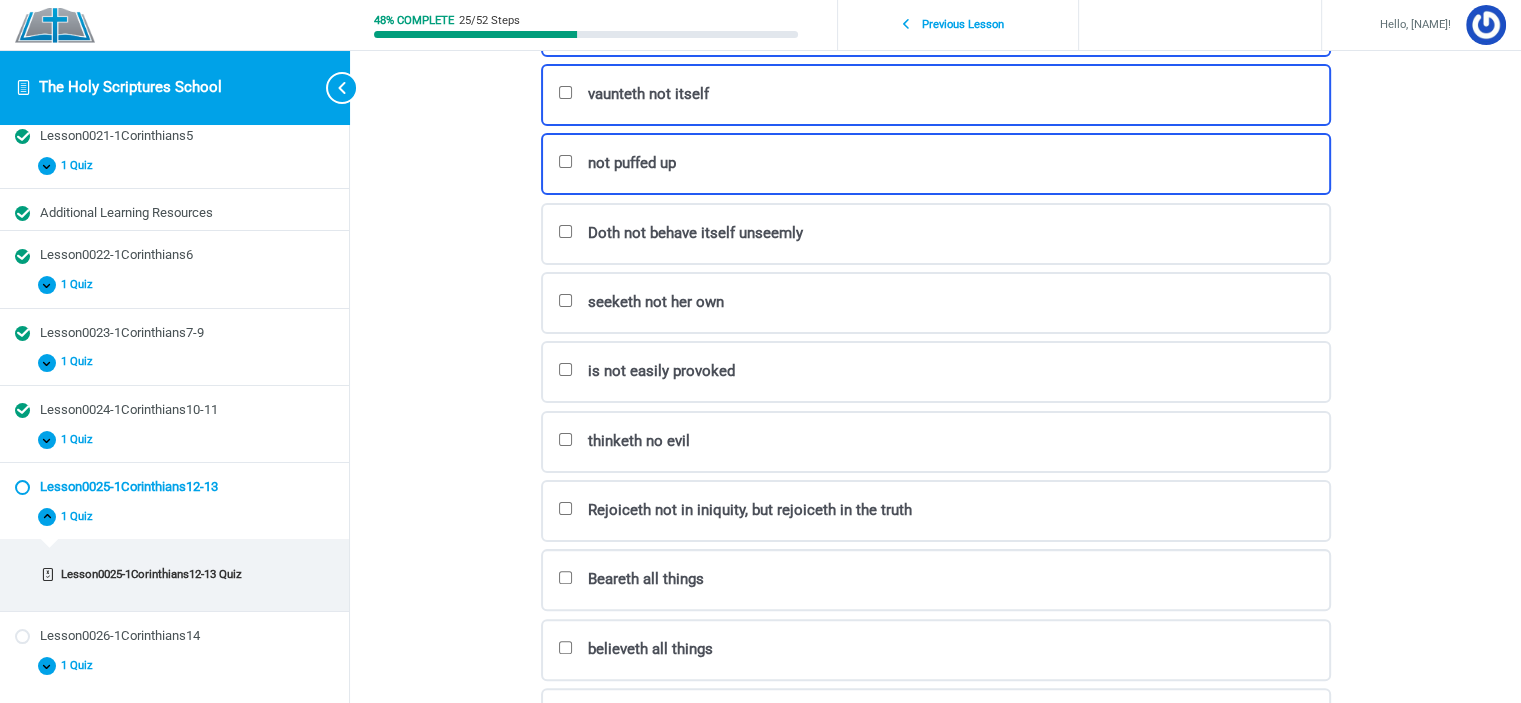 click on "seeketh not her own
Correct
Incorrect
Correct answer" at bounding box center (936, 303) 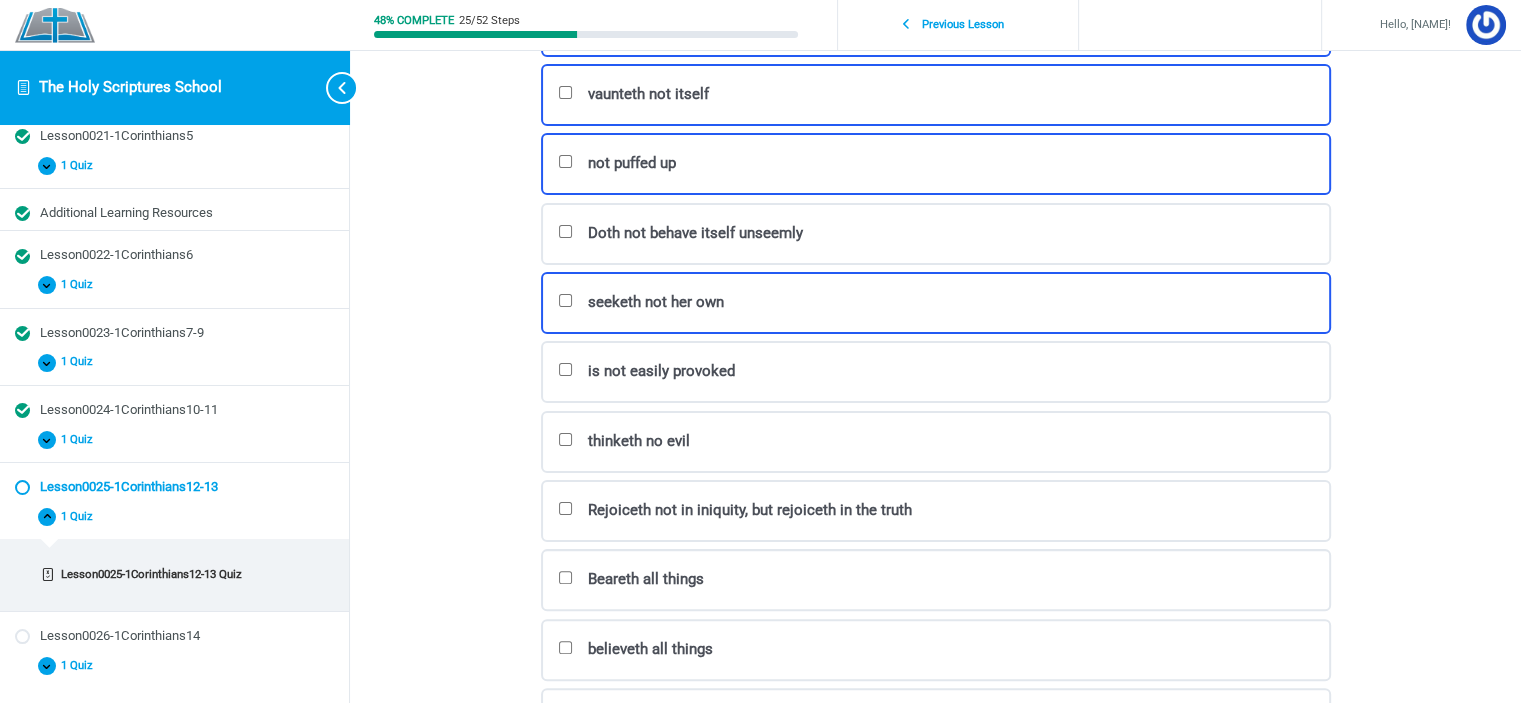 click on "is not easily provoked
Correct
Incorrect
Correct answer" at bounding box center [936, 372] 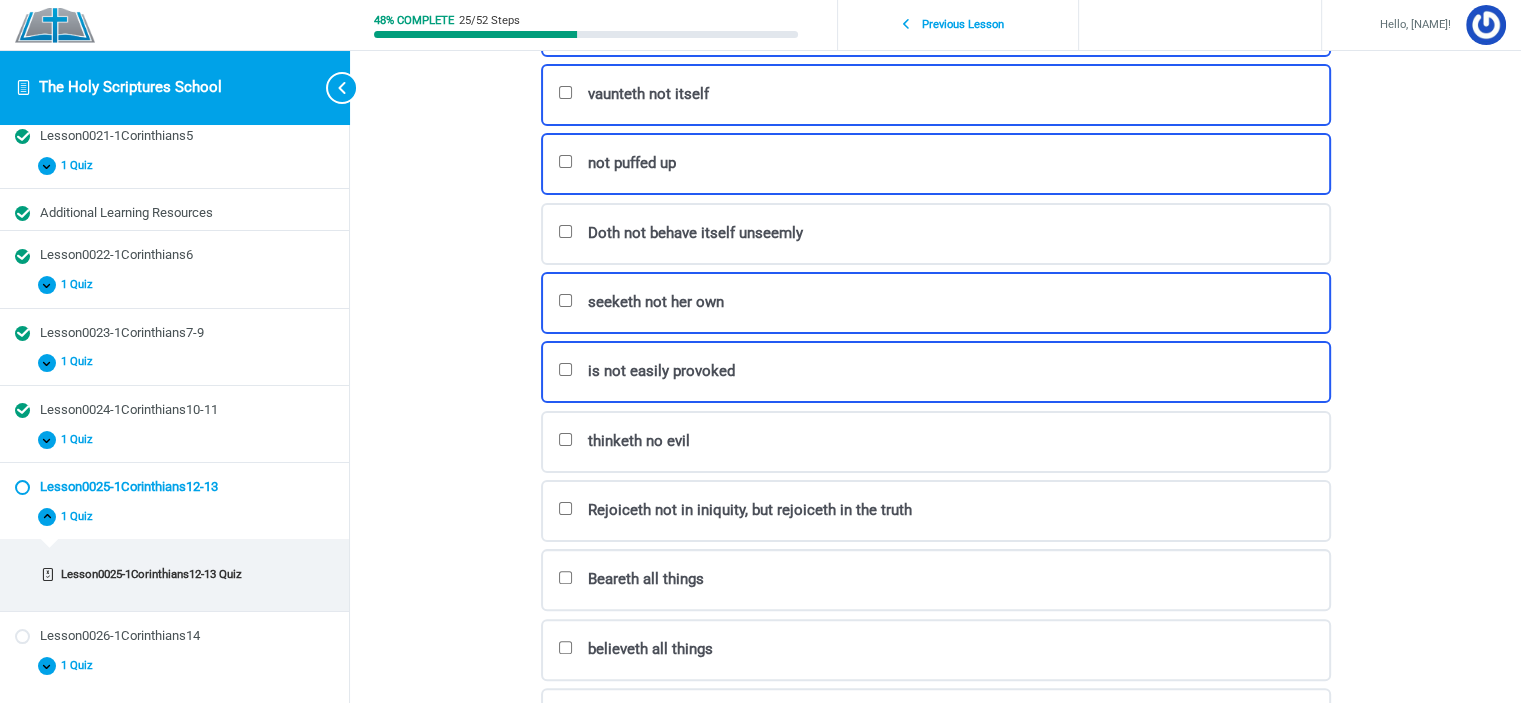 click on "thinketh no evil
Correct
Incorrect
Correct answer" at bounding box center (936, 442) 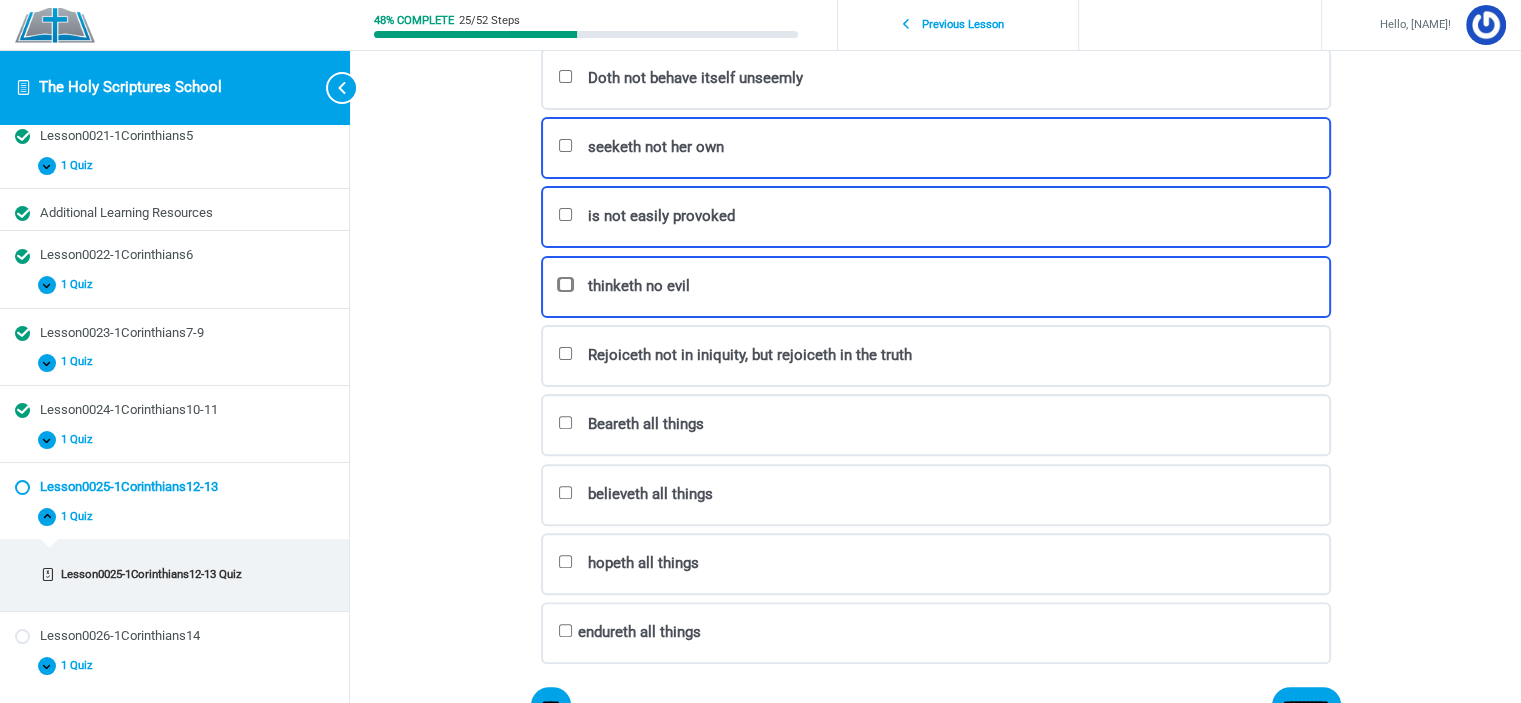 scroll, scrollTop: 600, scrollLeft: 0, axis: vertical 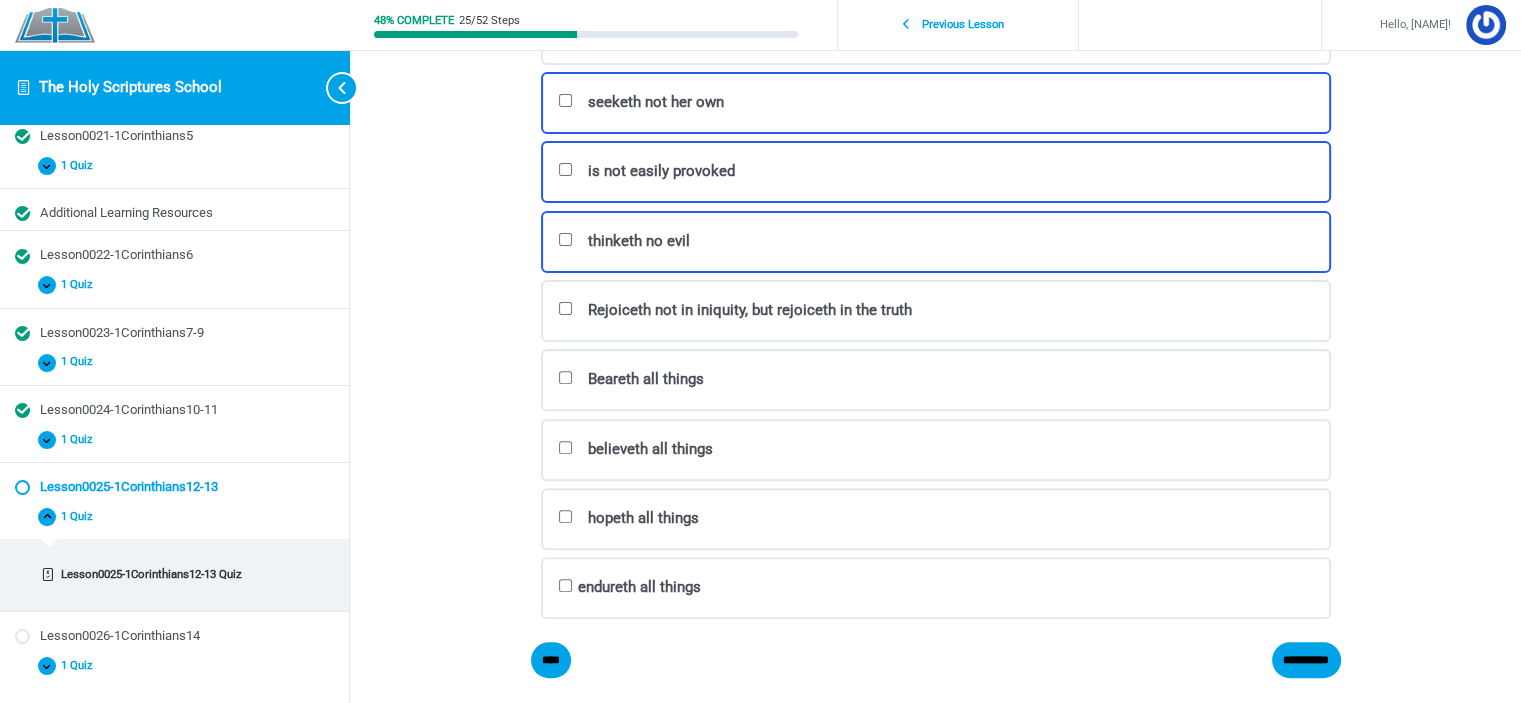 click on "Rejoiceth not in iniquity, but rejoiceth in the truth
Correct
Incorrect
Correct answer" at bounding box center (936, 311) 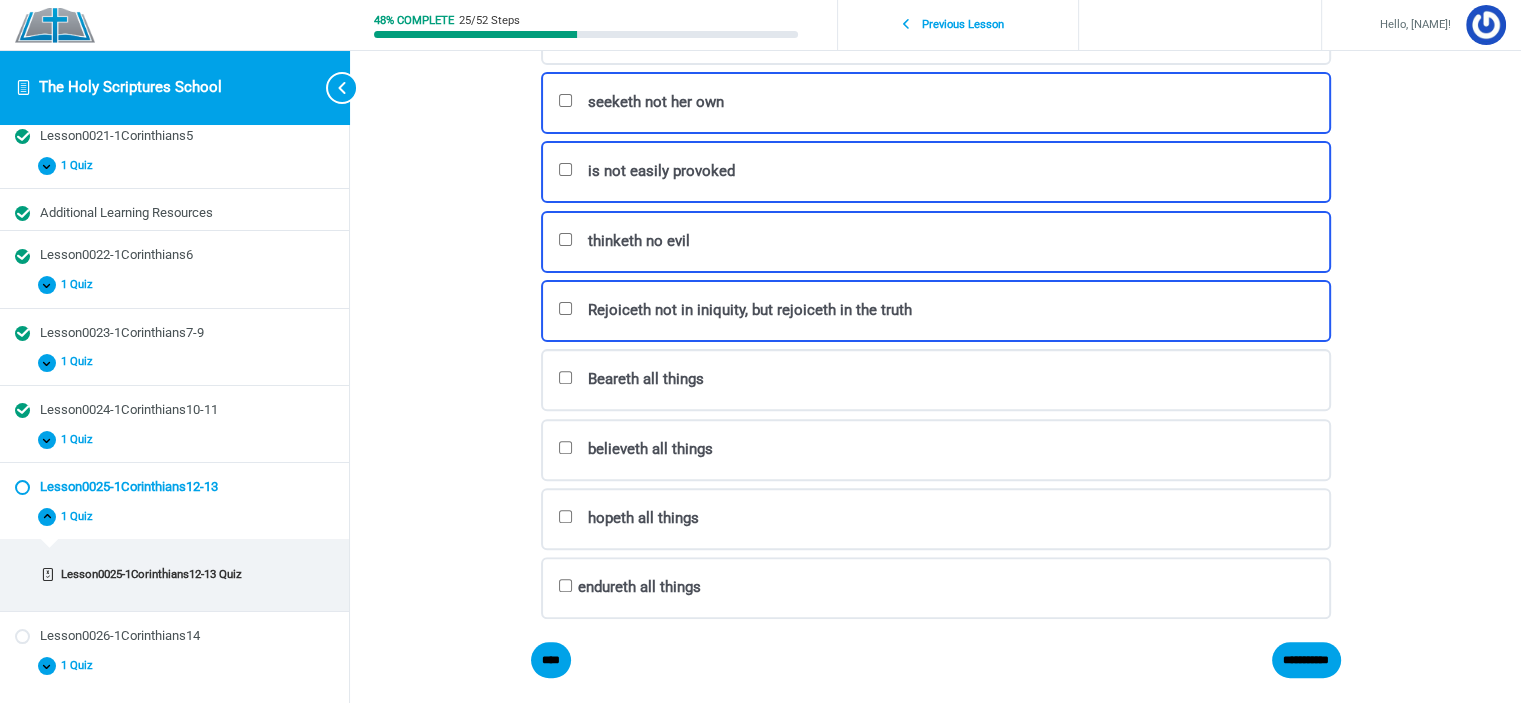 click on "Beareth all things
Correct
Incorrect
Correct answer" at bounding box center (936, 380) 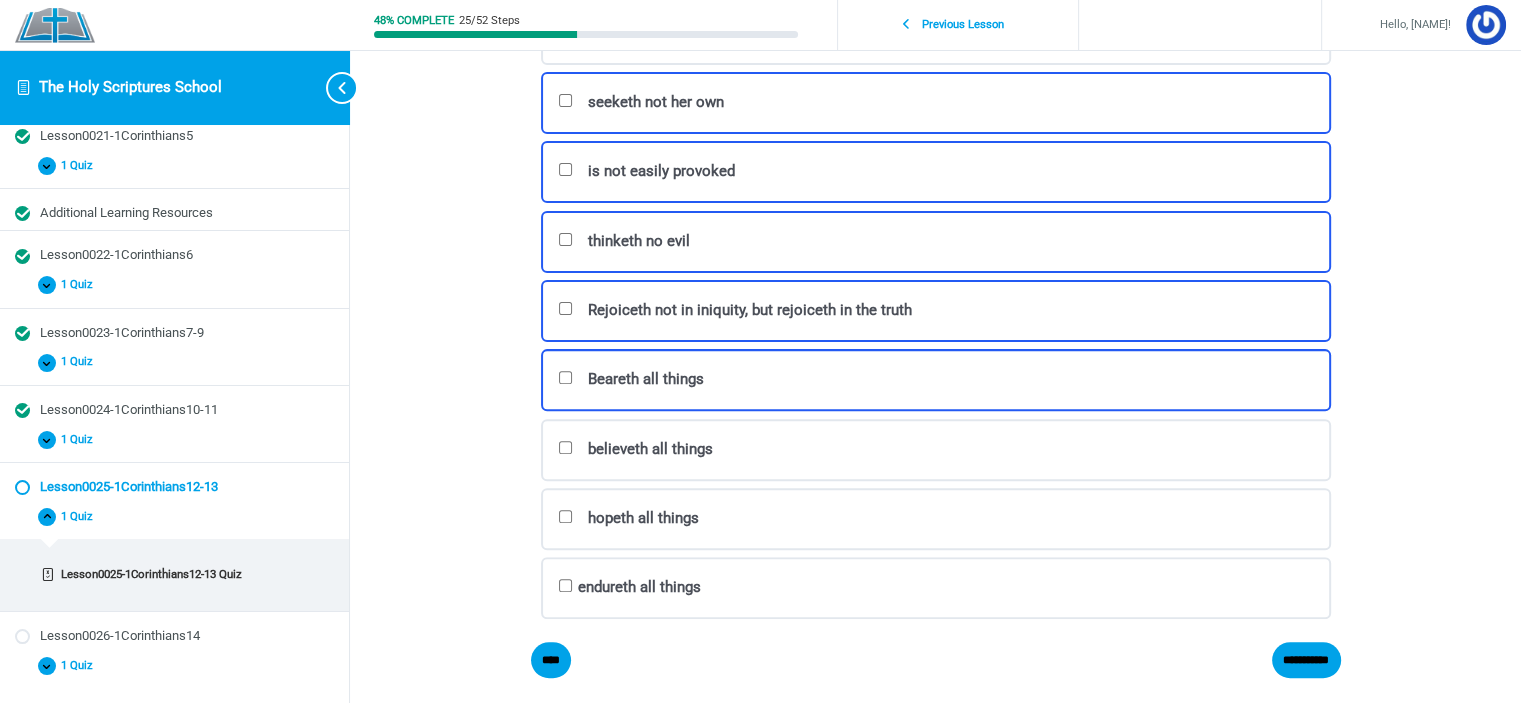 click on "believeth all things
Correct
Incorrect
Correct answer" at bounding box center (936, 450) 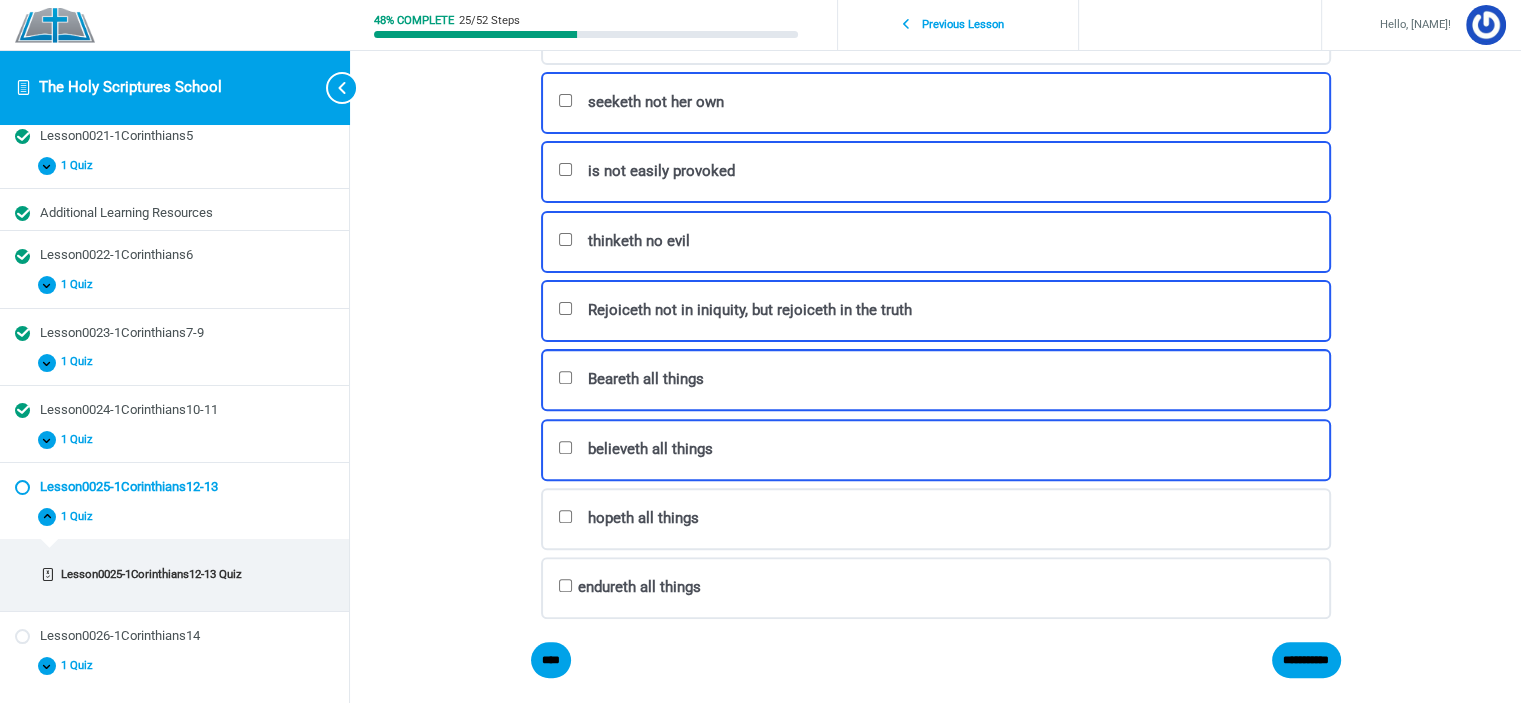 click on "hopeth all things
Correct
Incorrect
Correct answer" at bounding box center (936, 519) 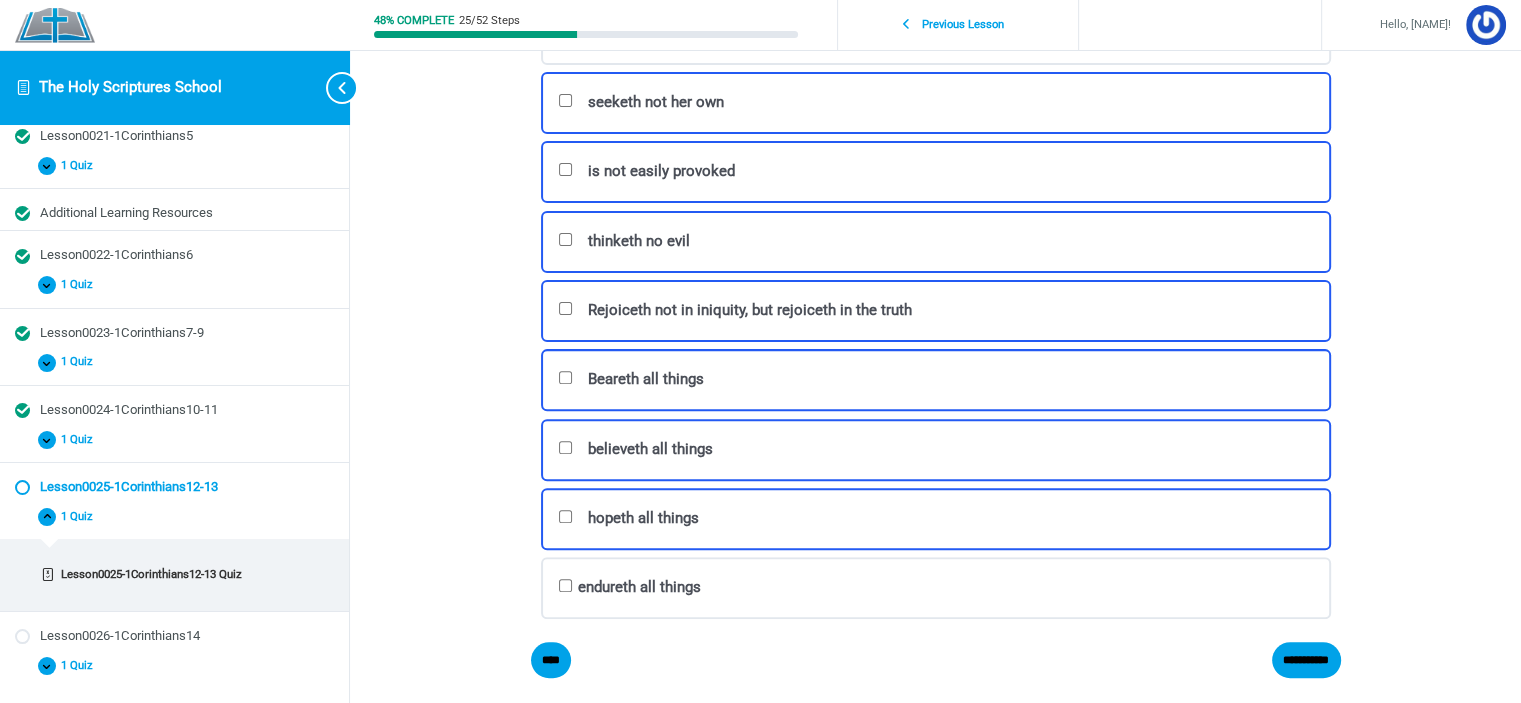 click on "endureth all things
Correct
Incorrect
Correct answer" at bounding box center [936, 588] 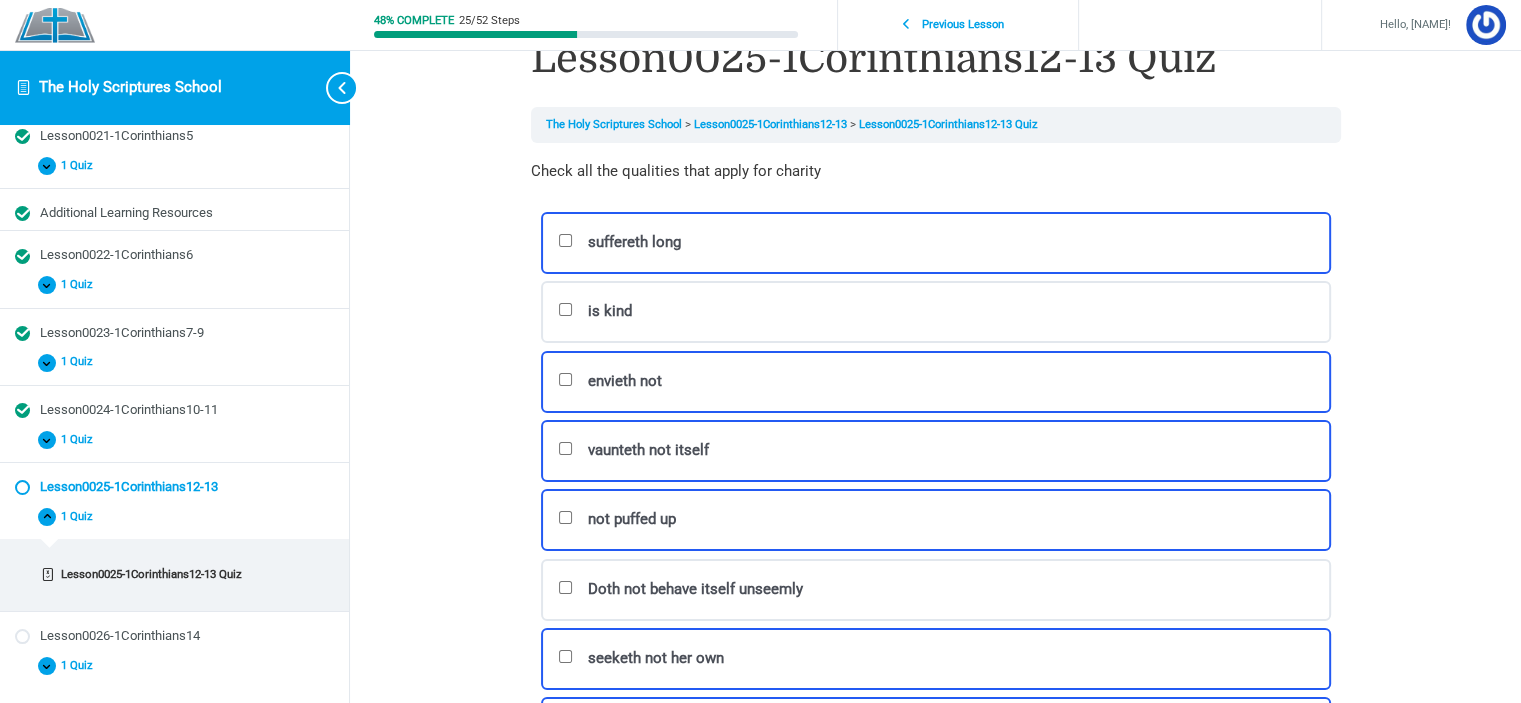 scroll, scrollTop: 0, scrollLeft: 0, axis: both 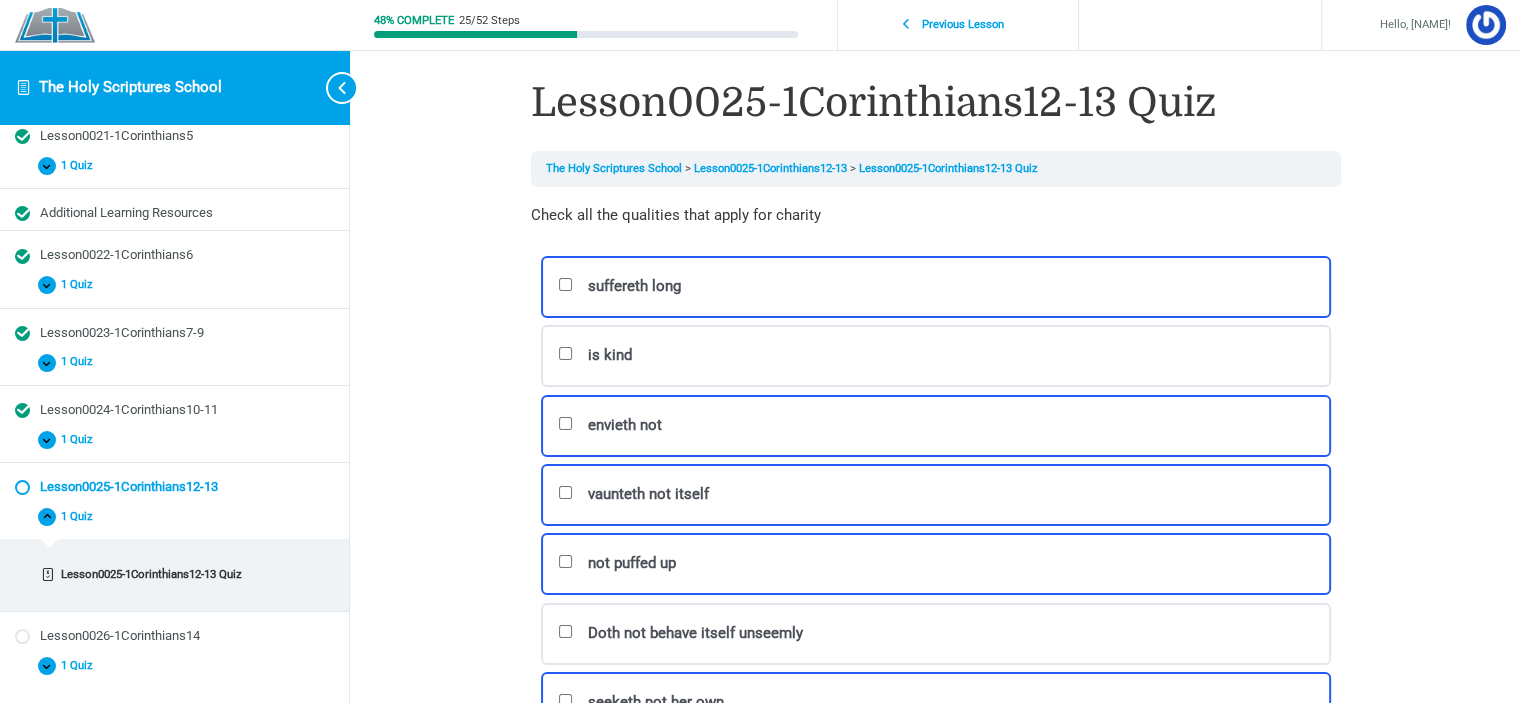 click on "is kind
Correct
Incorrect
Correct answer" at bounding box center (936, 356) 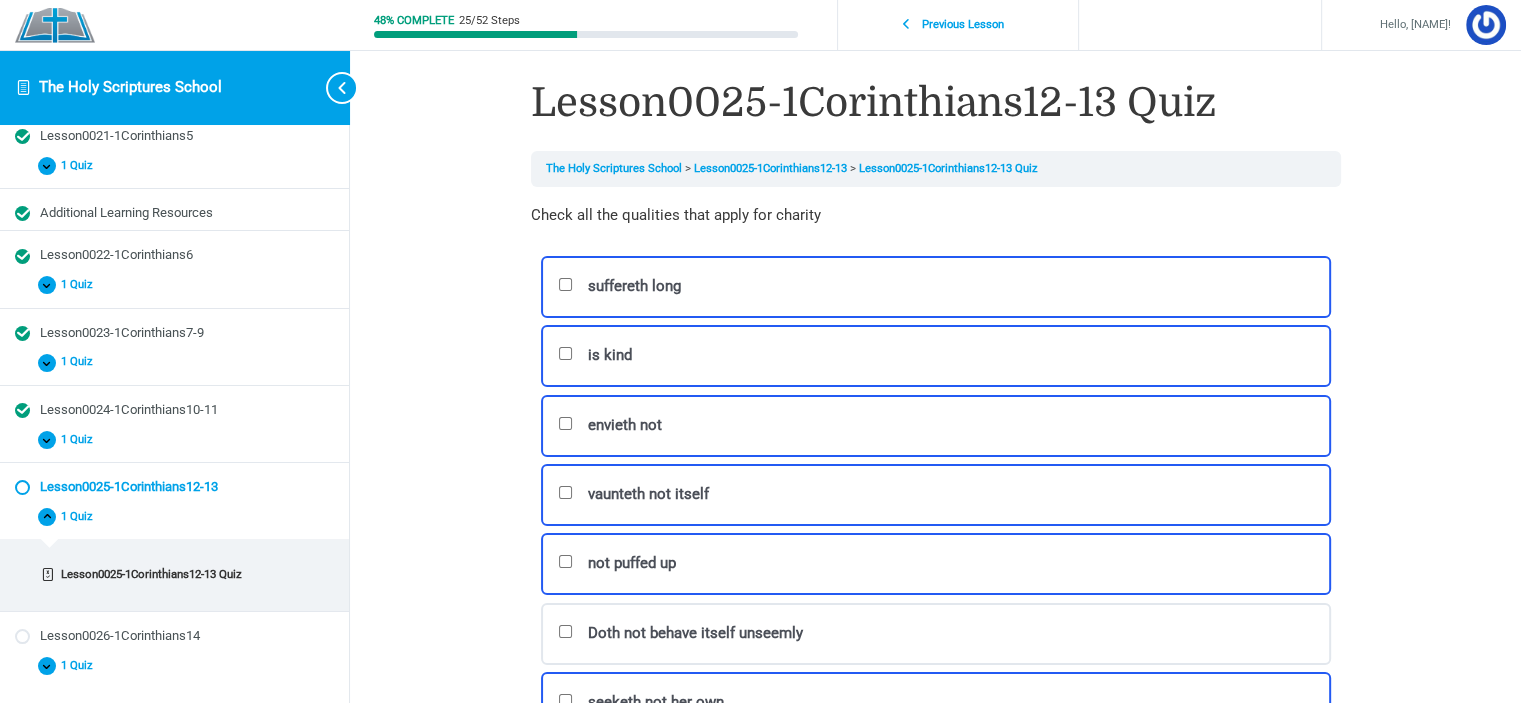 click on "Doth not behave itself unseemly
Correct
Incorrect
Correct answer" at bounding box center [936, 634] 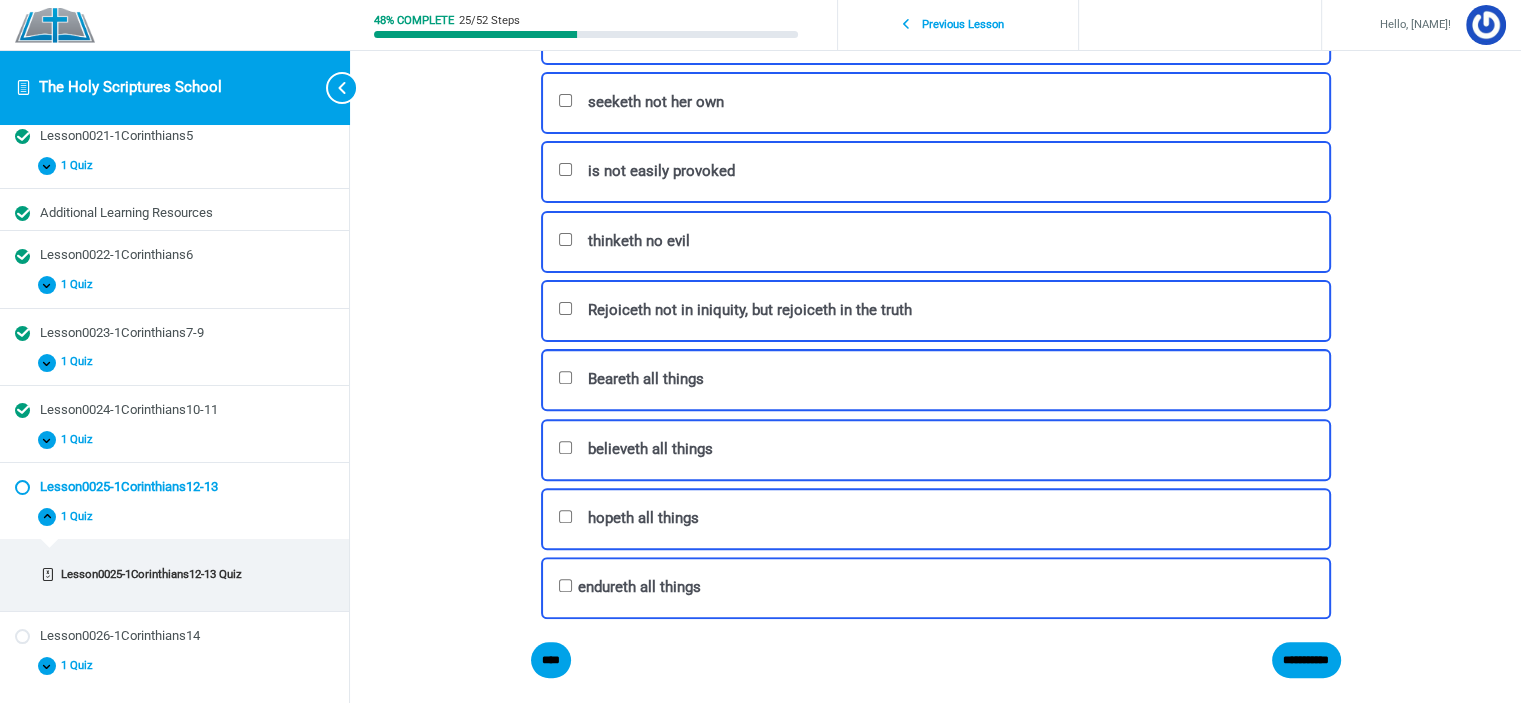 scroll, scrollTop: 654, scrollLeft: 0, axis: vertical 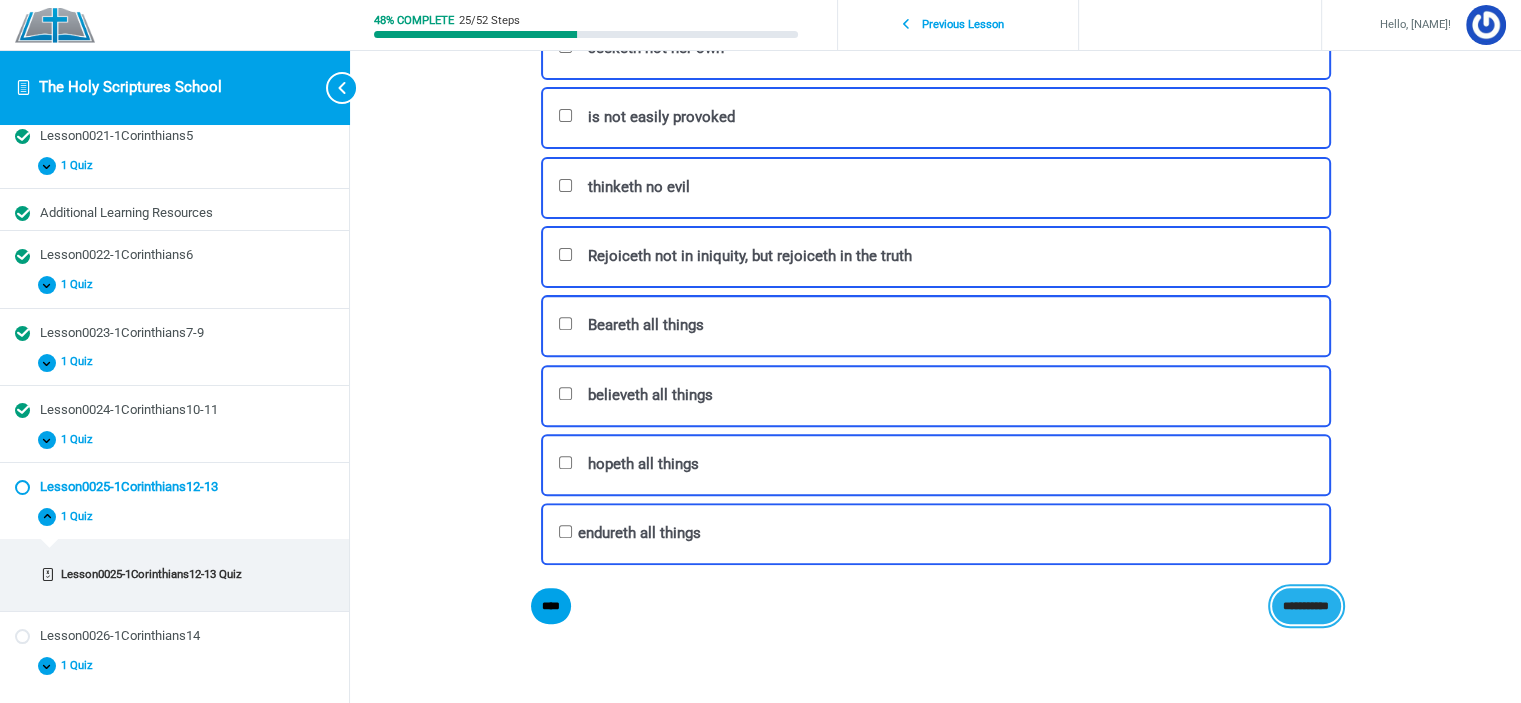 click on "**********" at bounding box center [1306, 606] 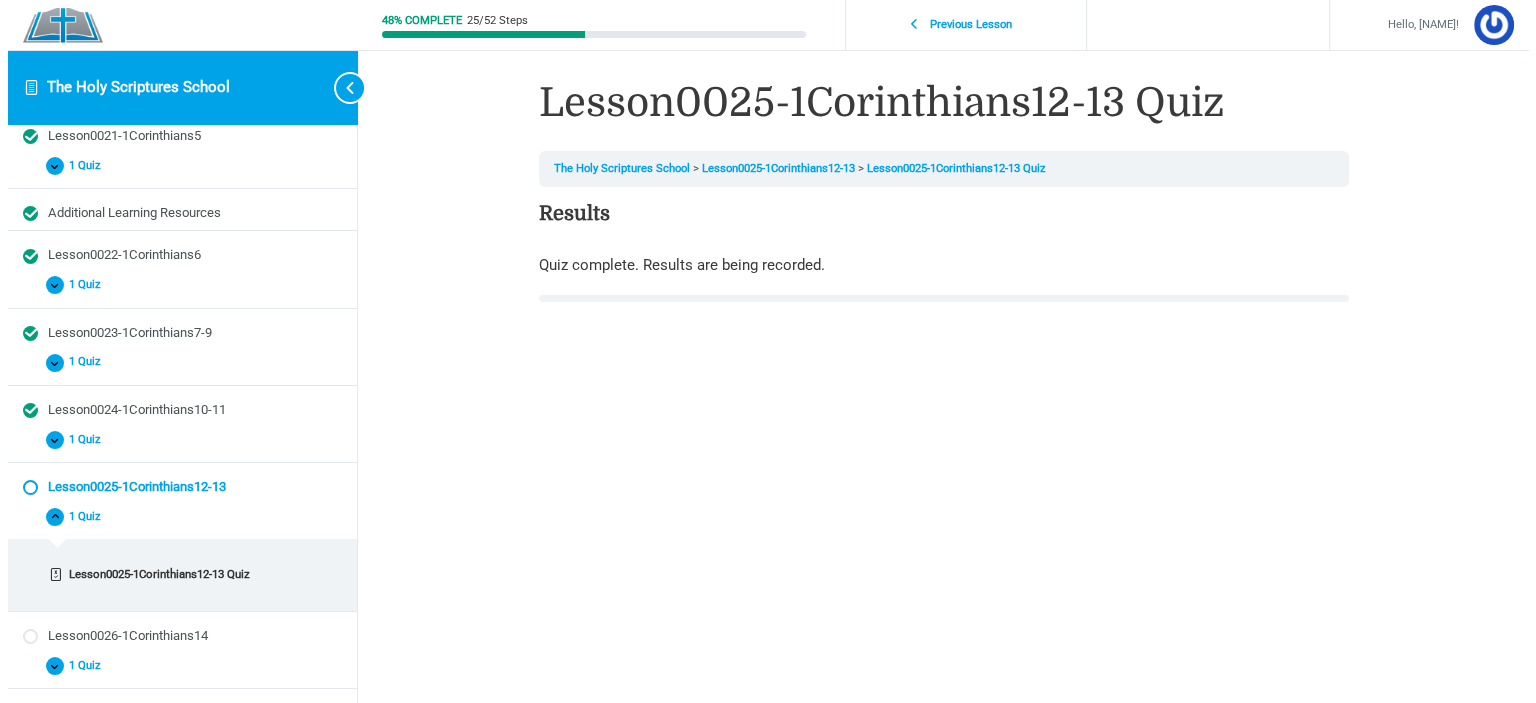 scroll, scrollTop: 0, scrollLeft: 0, axis: both 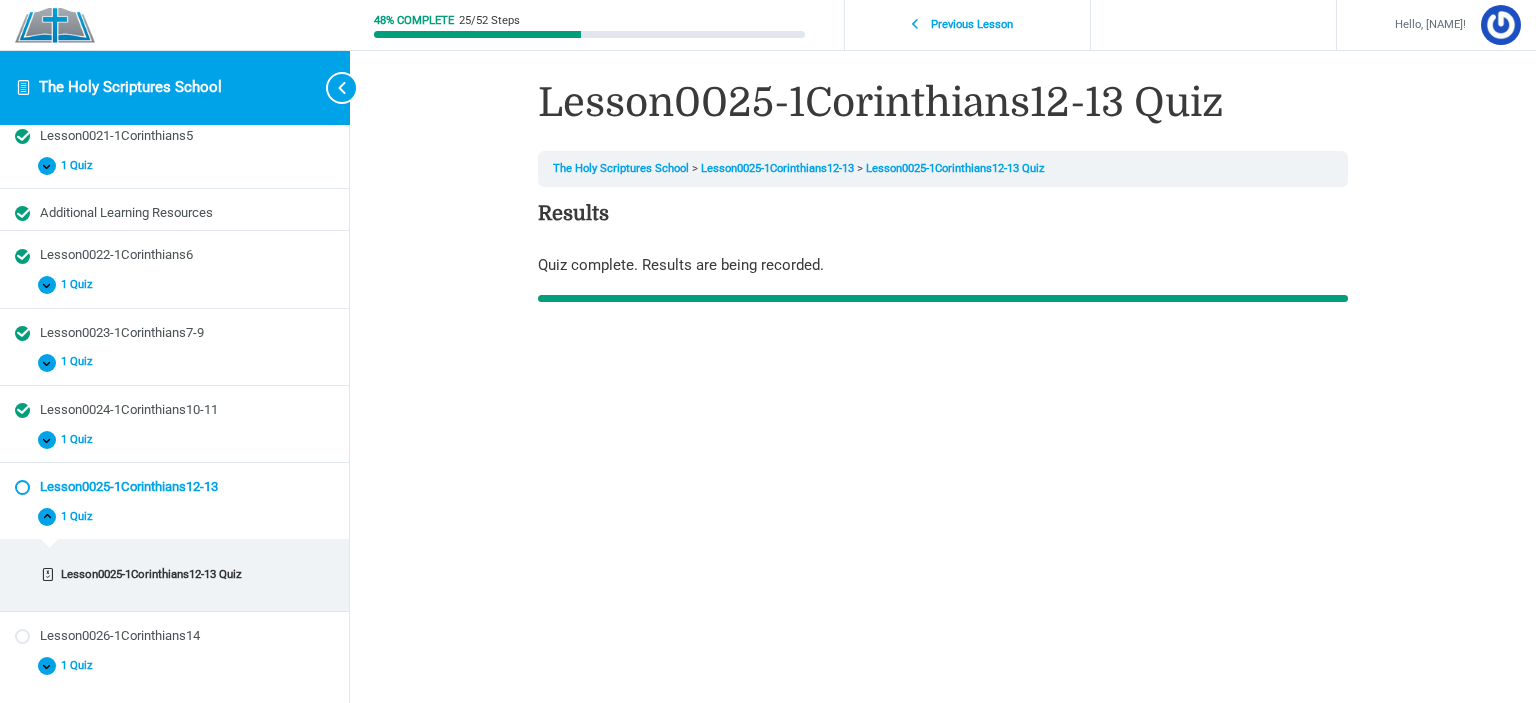 click on "Skip to content
The Holy Scriptures School
Lesson0021-1Corinthians5
Expand
Lesson0021-1Corinthians5
1 Quiz
Lesson0021-1Corinthians5 Quiz
Additional Learning Resources
Lesson0022-1Corinthians6
Expand
Lesson0022-1Corinthians6
1 Quiz
Lesson0022-1Corinthians6 Quiz
Lesson0023-1Corinthians7-9
Expand
Lesson0023-1Corinthians7-9
1 Quiz" at bounding box center (768, 201) 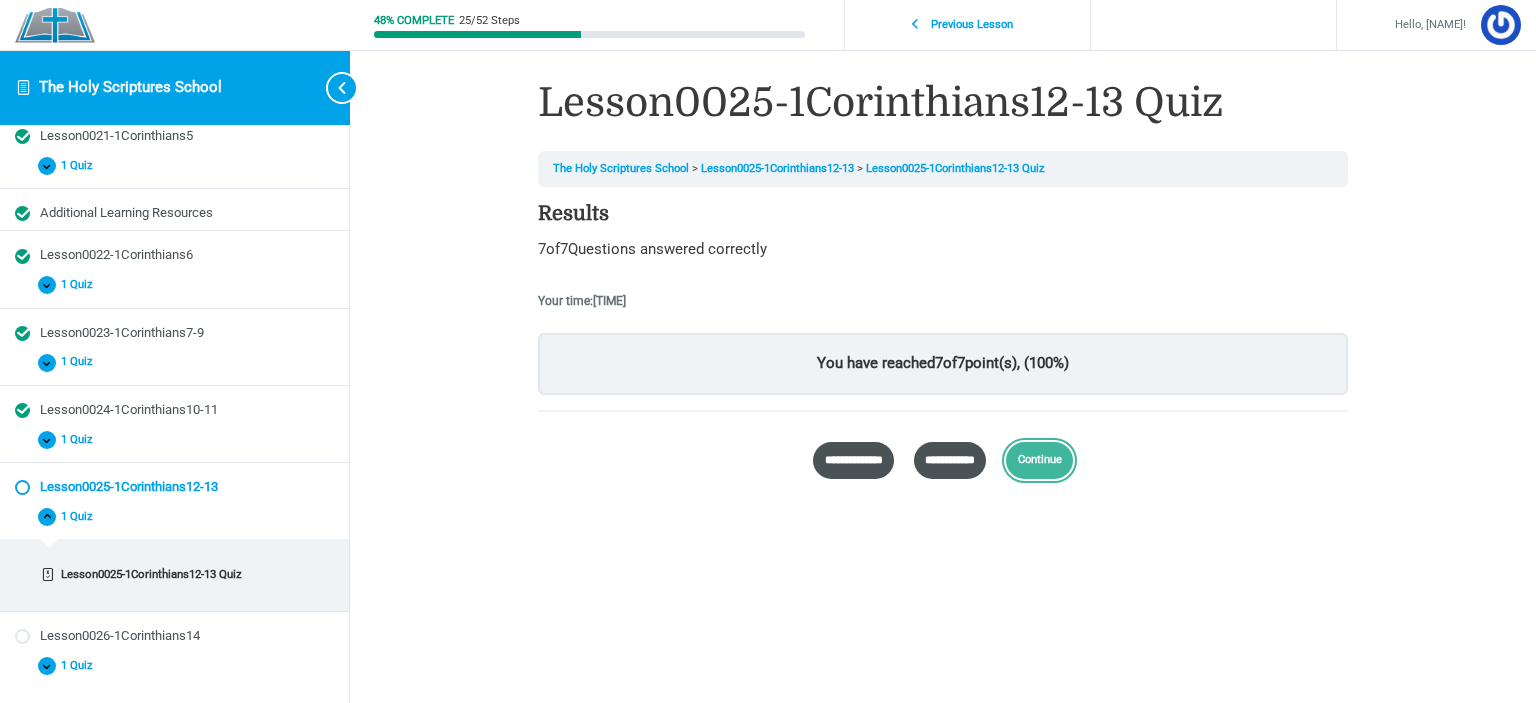 click on "Continue" at bounding box center [1039, 460] 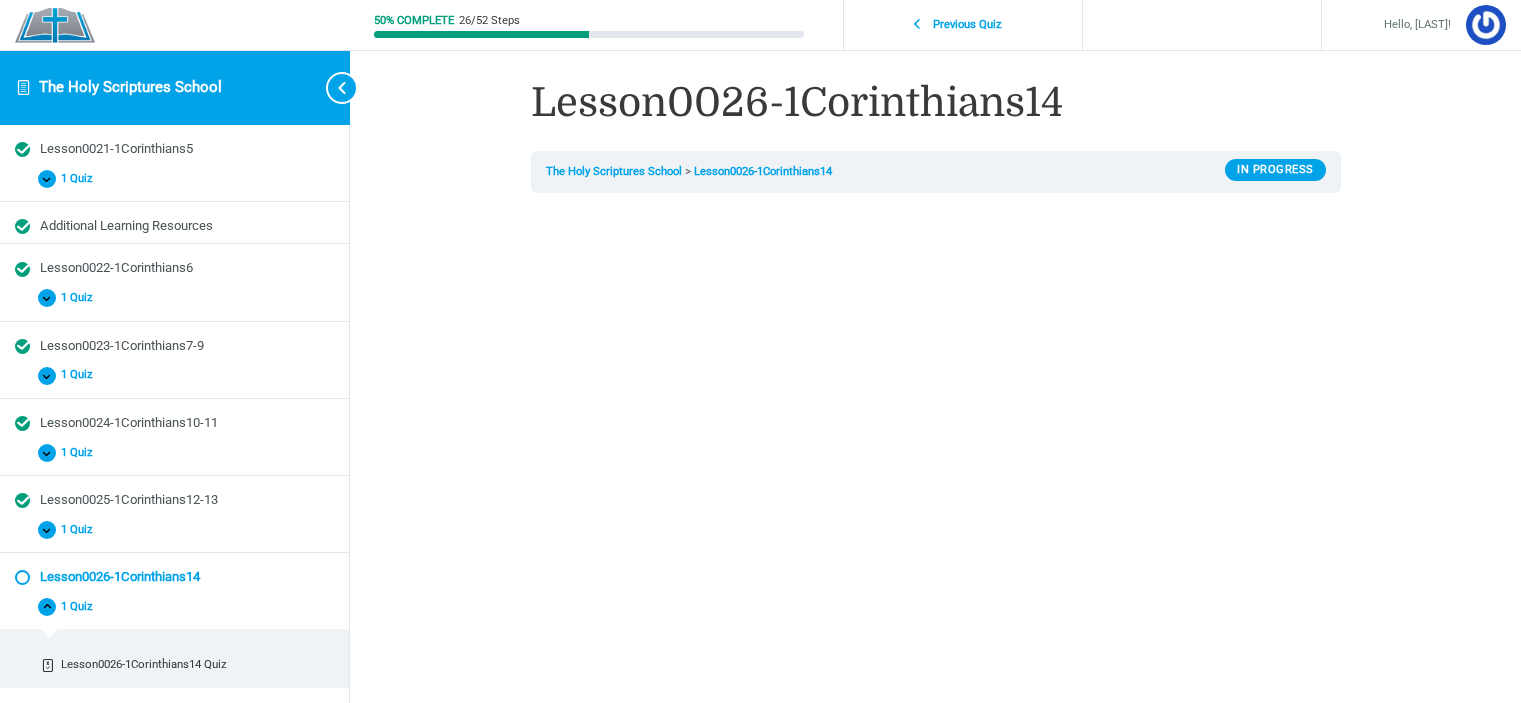 scroll, scrollTop: 0, scrollLeft: 0, axis: both 